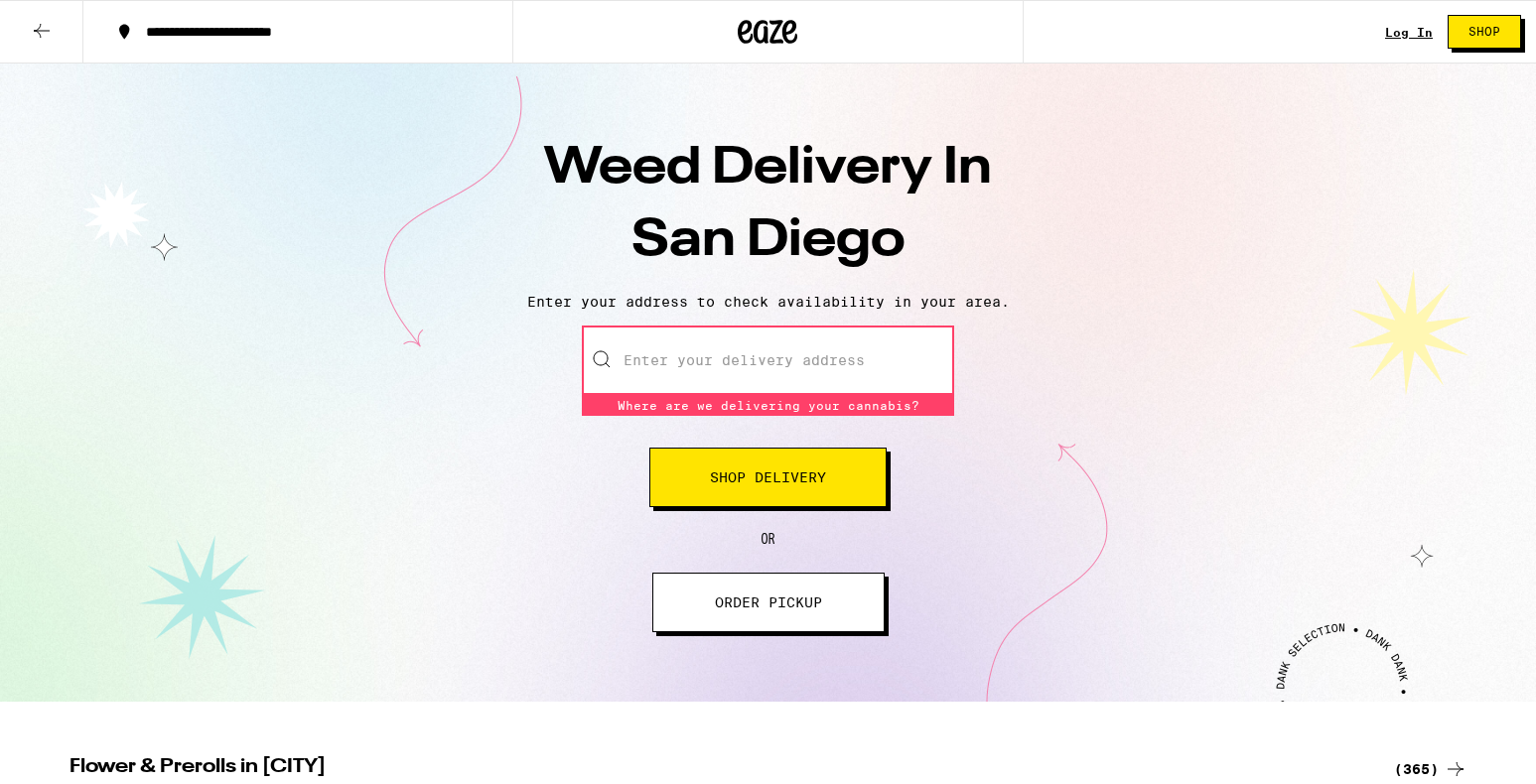 click on "Enter your delivery address" at bounding box center [768, 360] 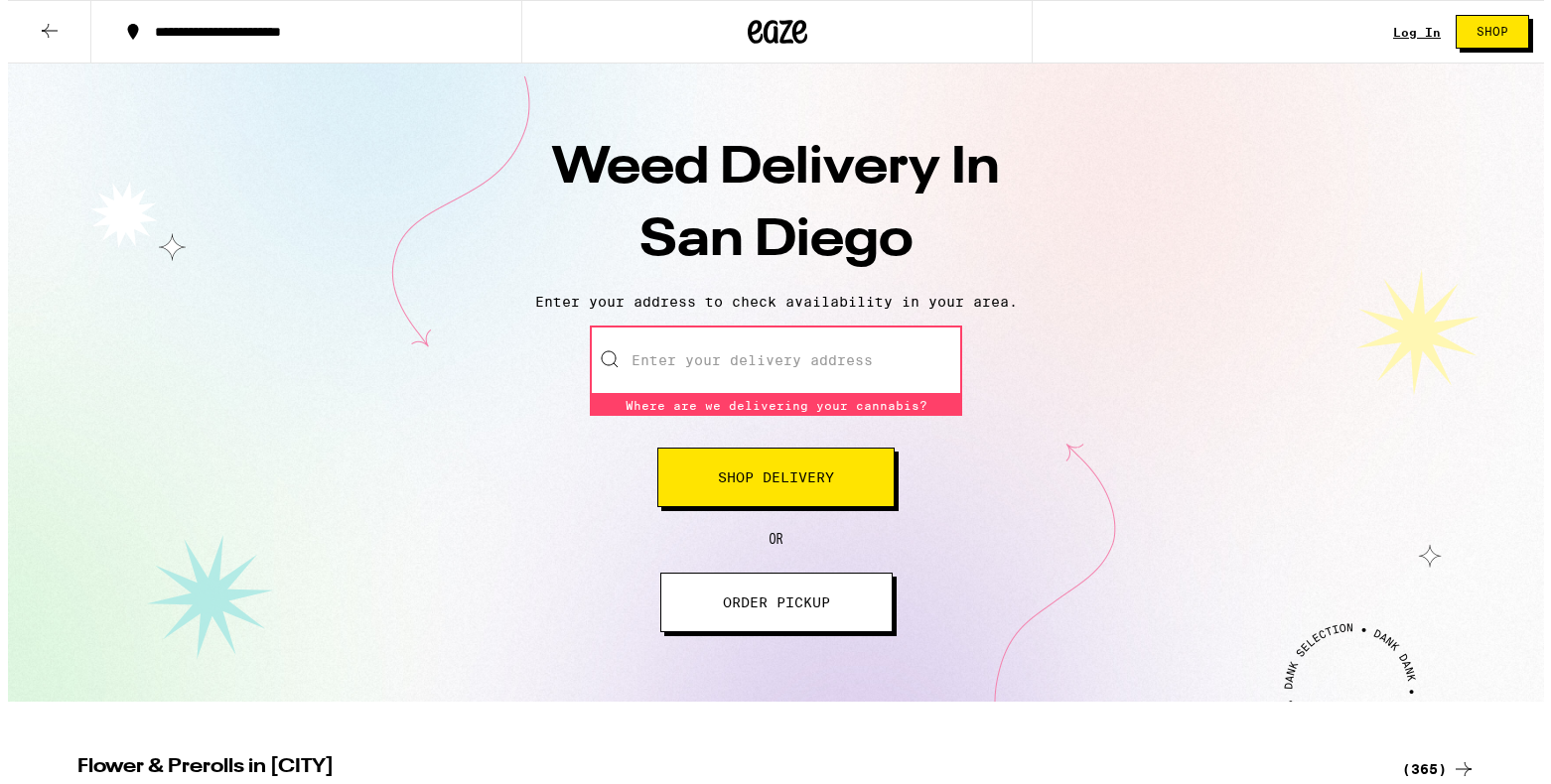 scroll, scrollTop: 0, scrollLeft: 0, axis: both 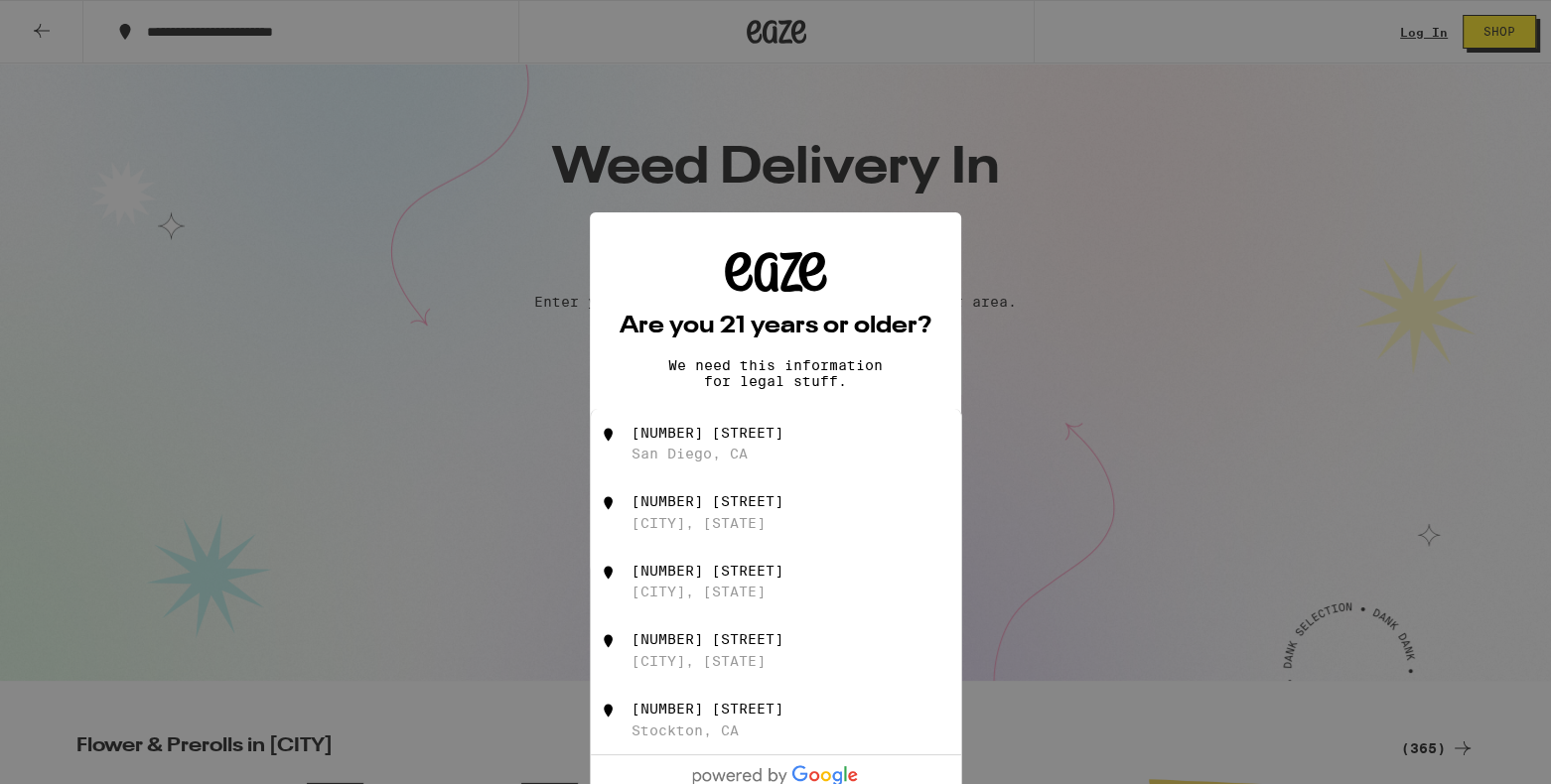 click on "[NUMBER] [STREET] [CITY], [STATE]" at bounding box center (808, 444) 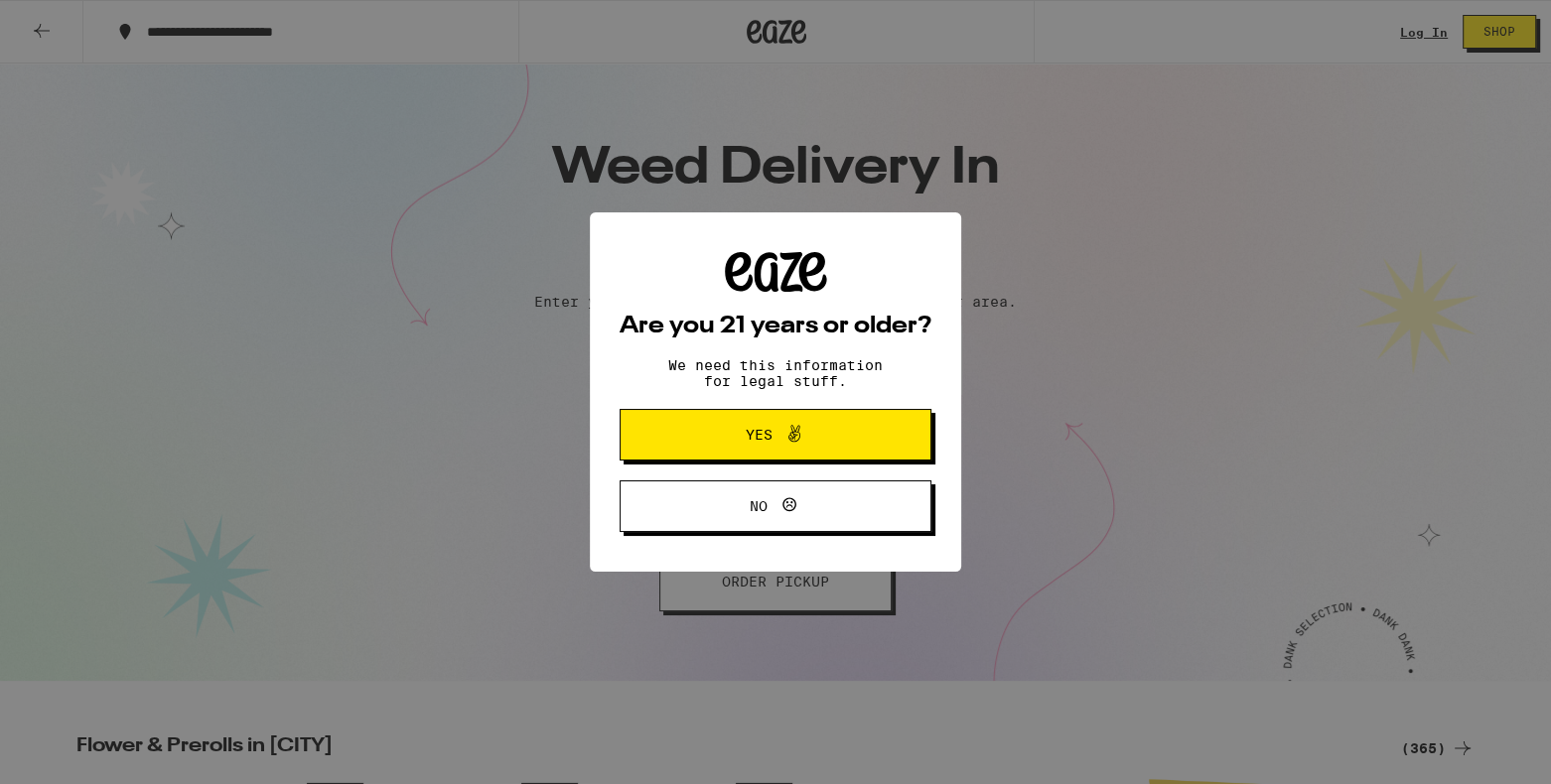 click on "Yes" at bounding box center (776, 435) 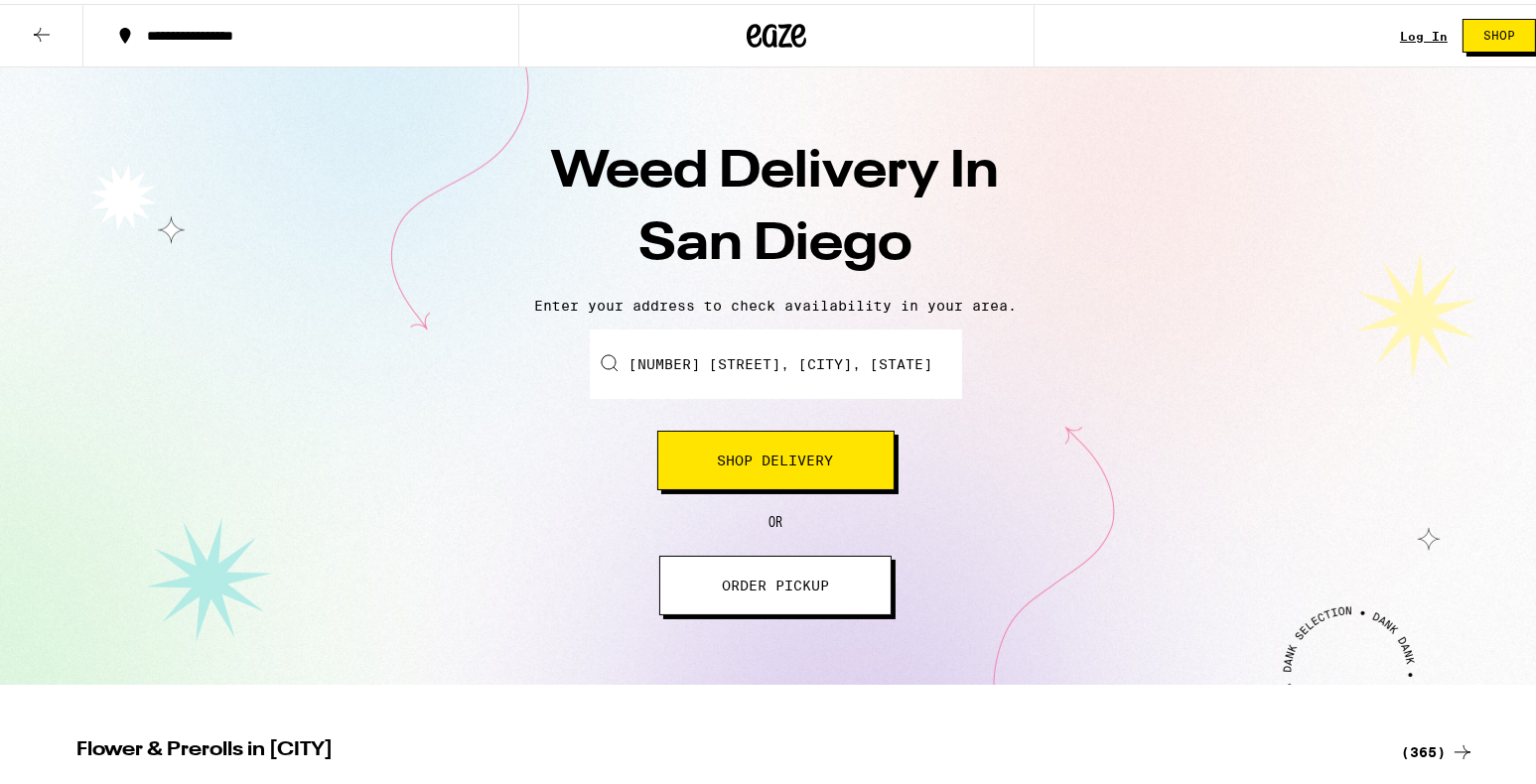 scroll, scrollTop: 0, scrollLeft: 0, axis: both 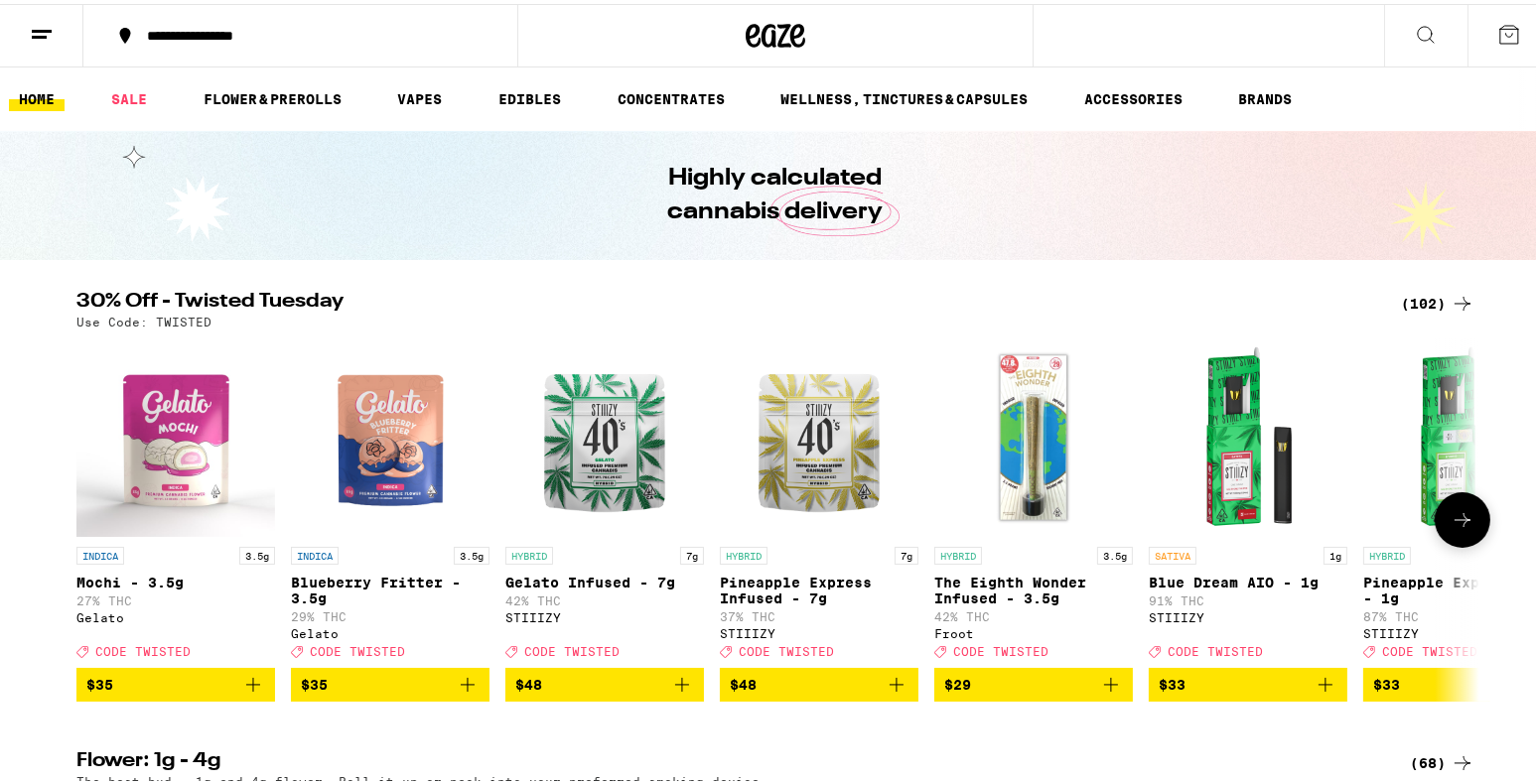 click at bounding box center [390, 434] 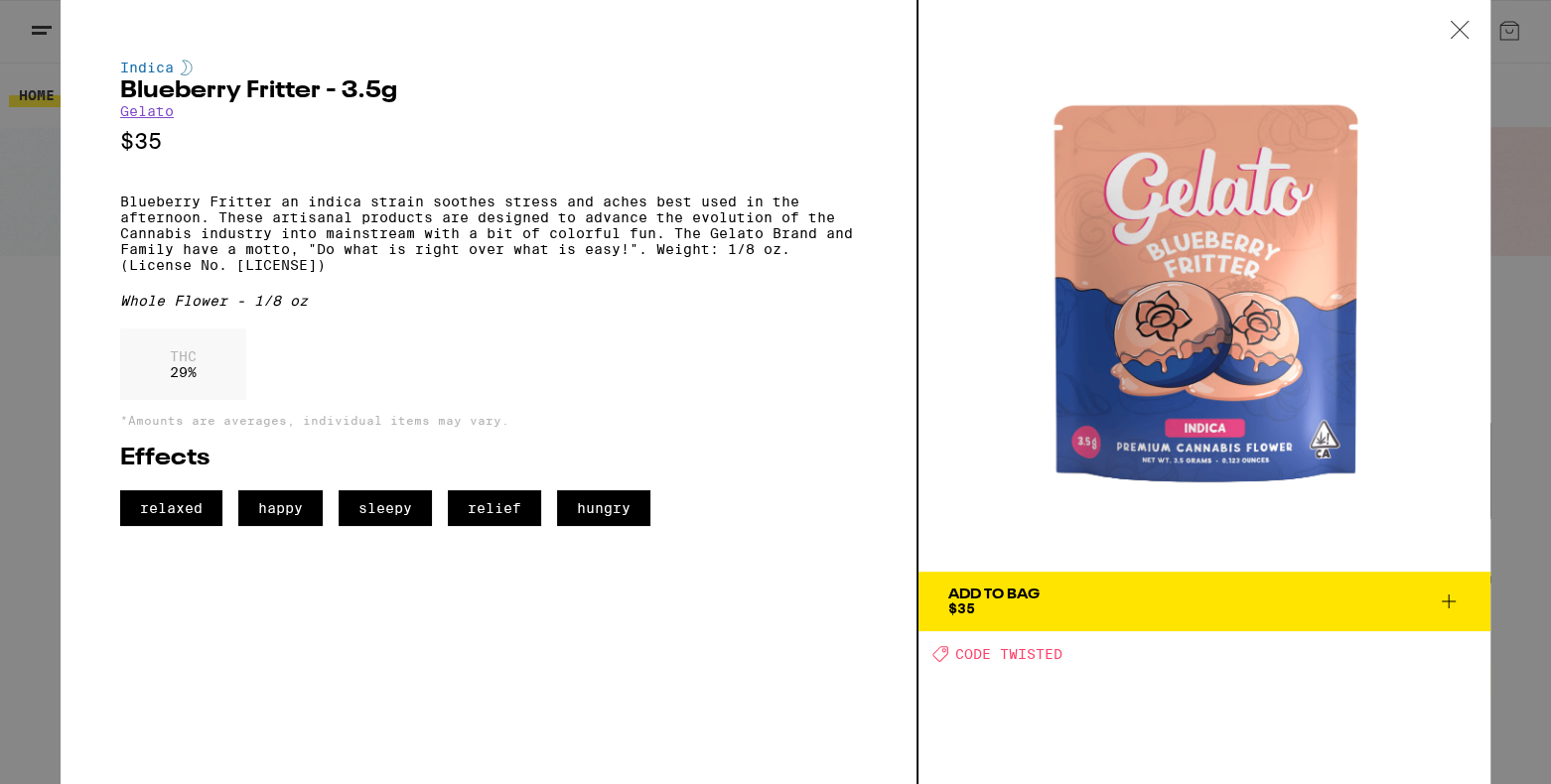 click 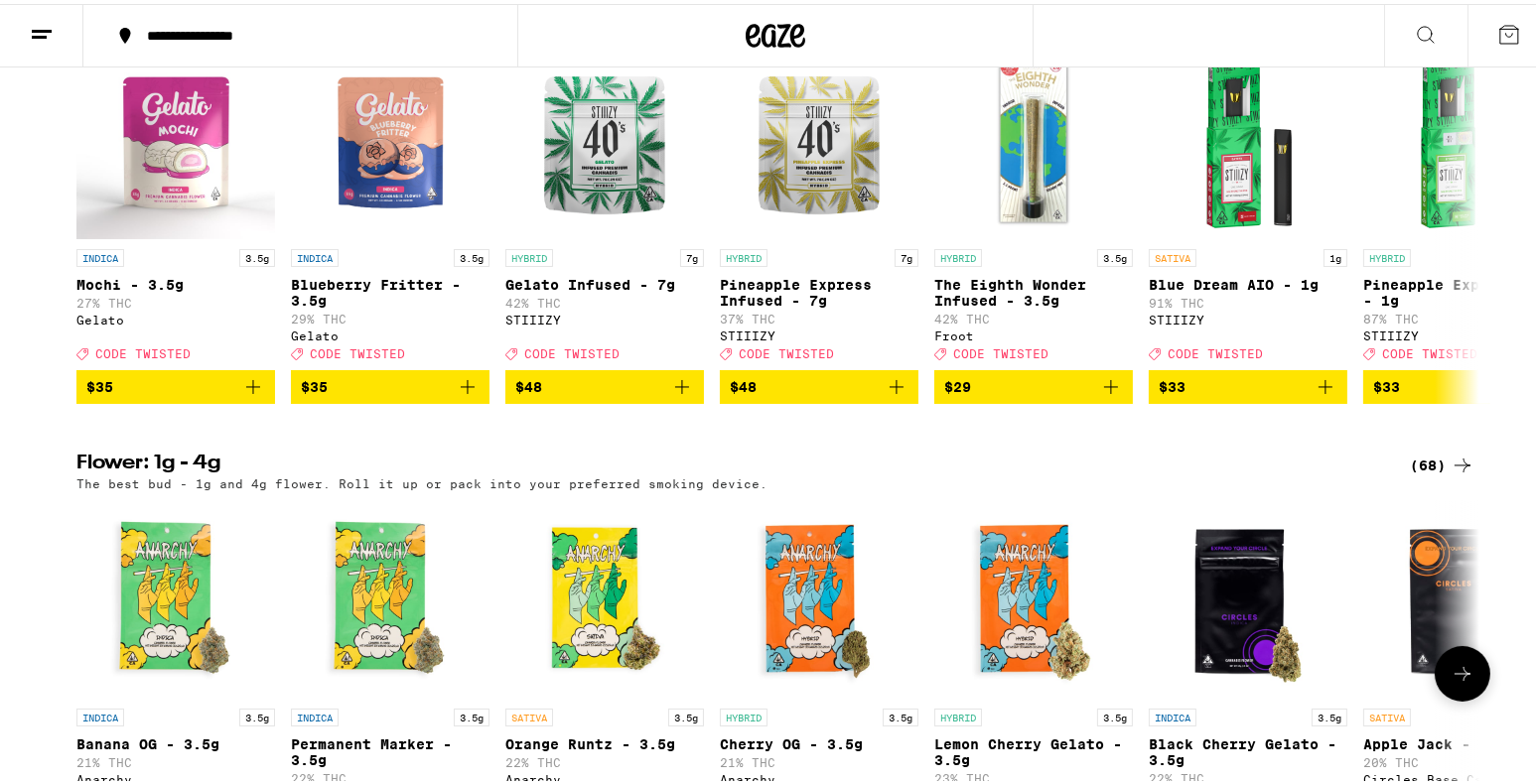 scroll, scrollTop: 0, scrollLeft: 0, axis: both 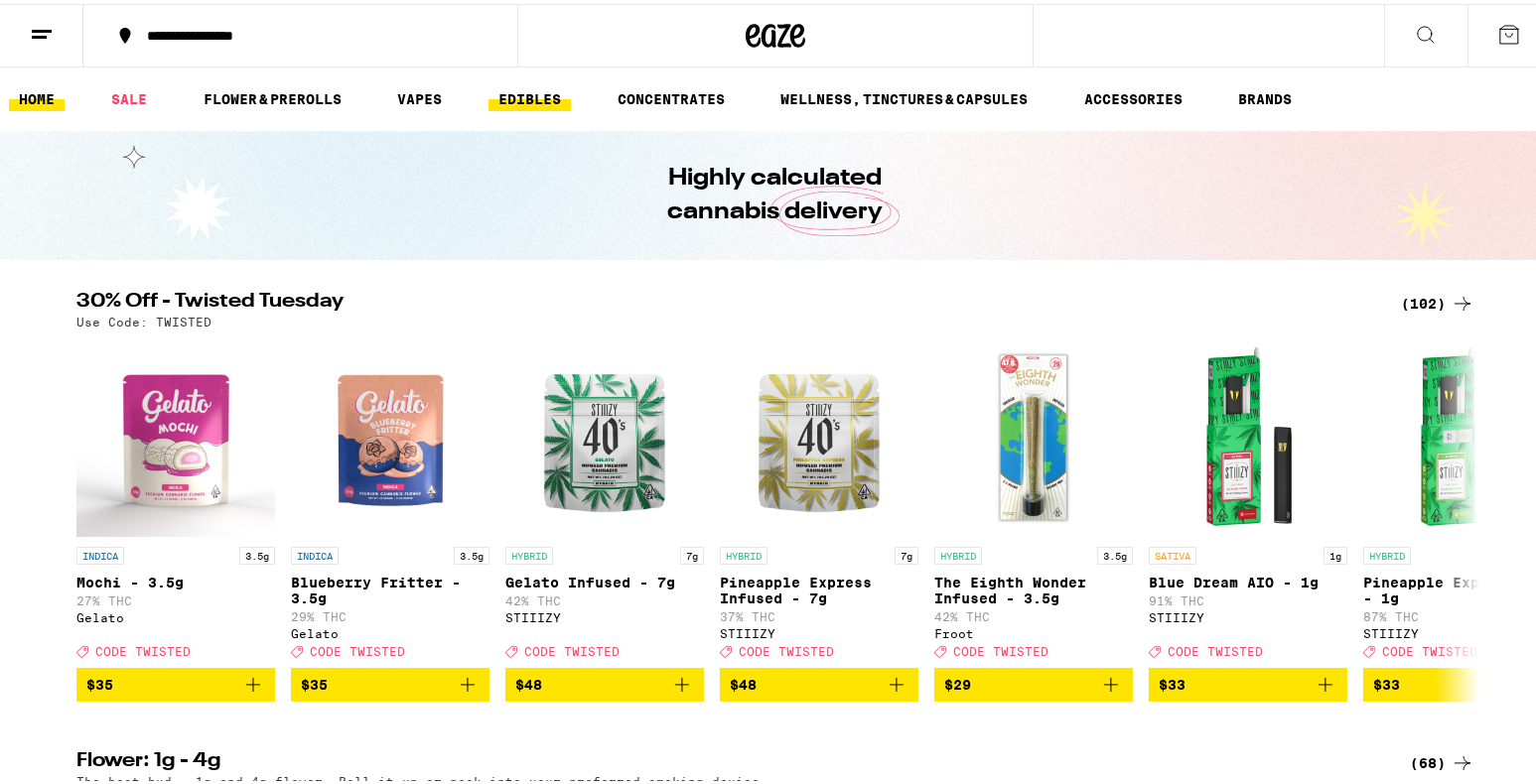 click on "EDIBLES" at bounding box center [529, 95] 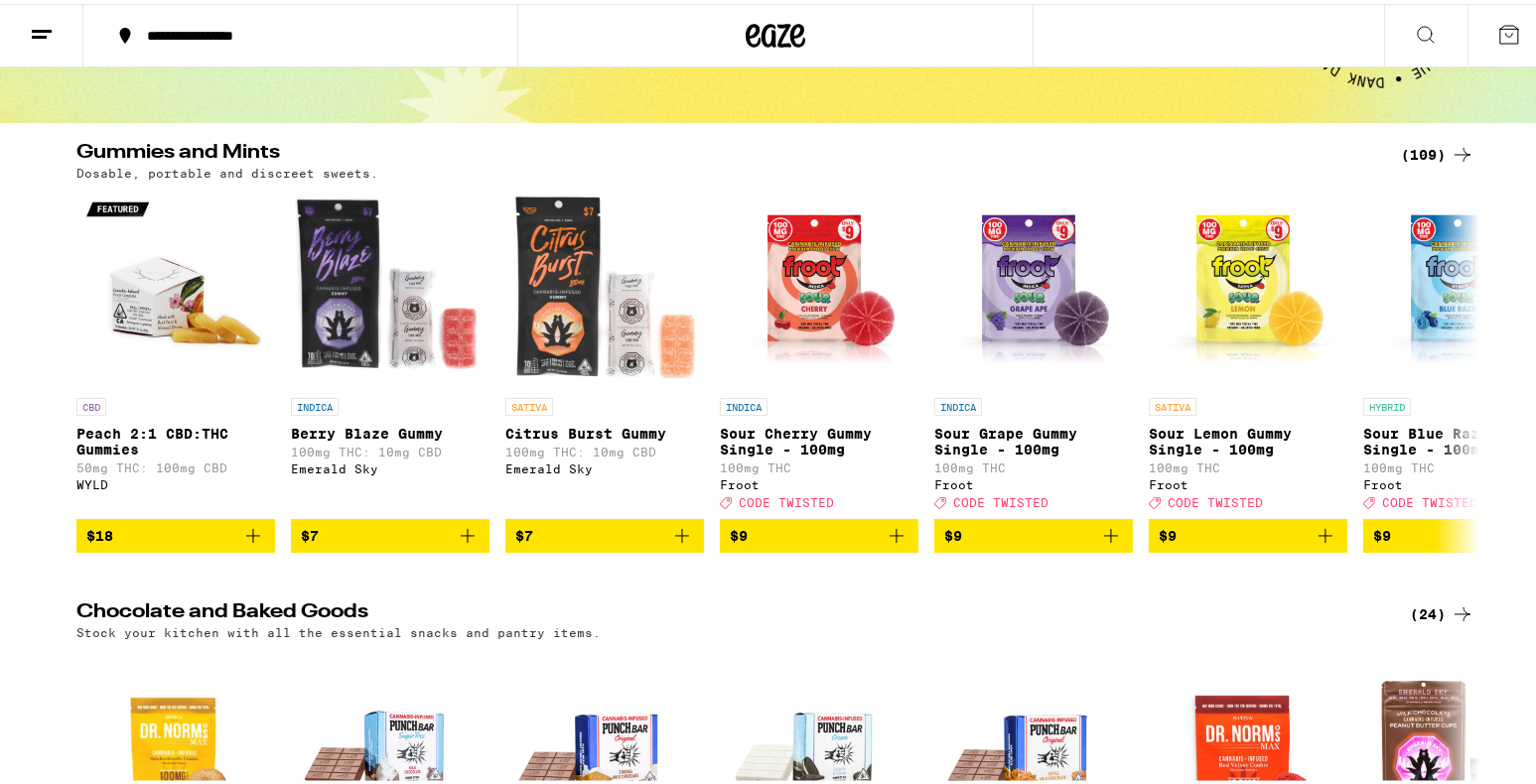 scroll, scrollTop: 99, scrollLeft: 0, axis: vertical 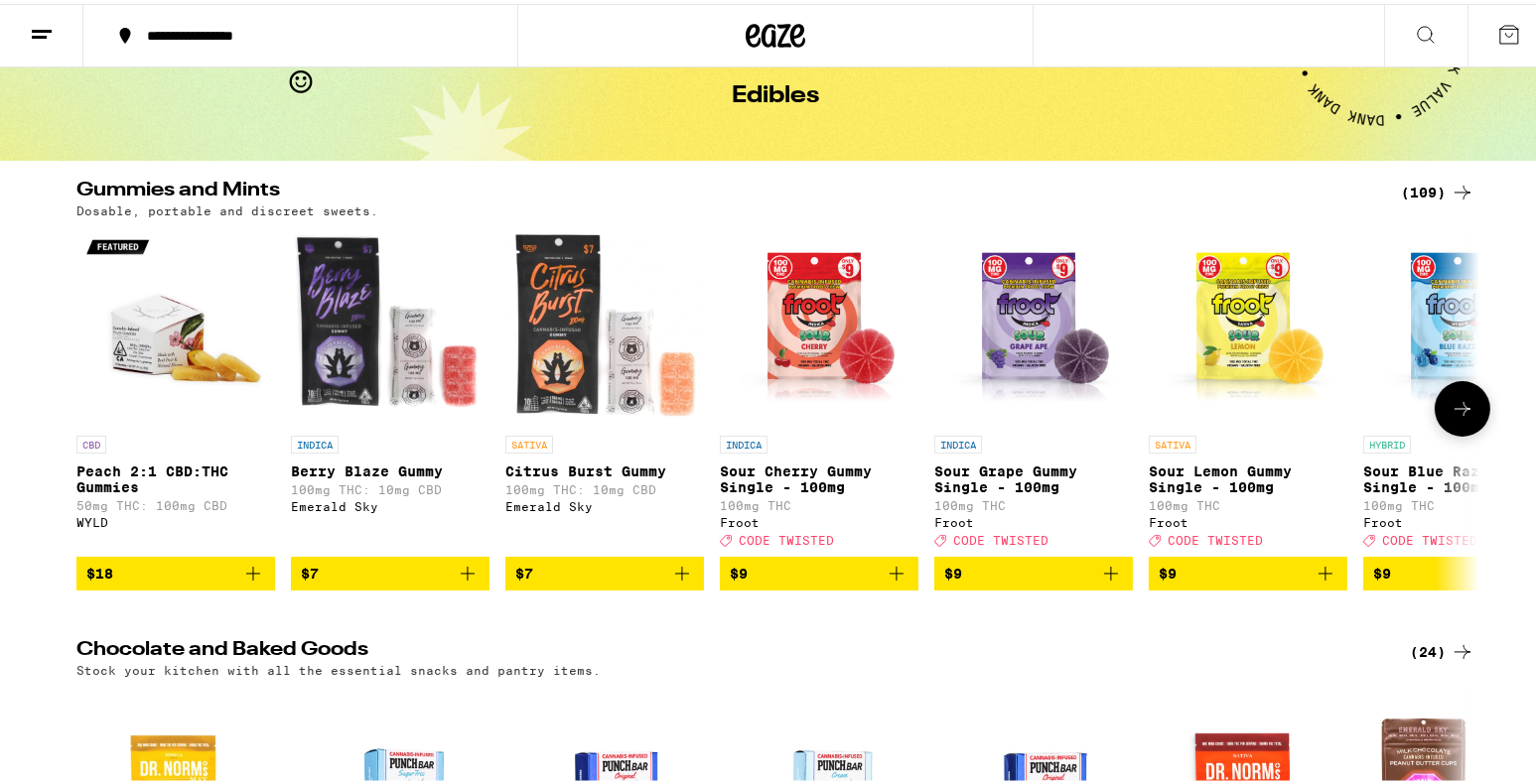 click 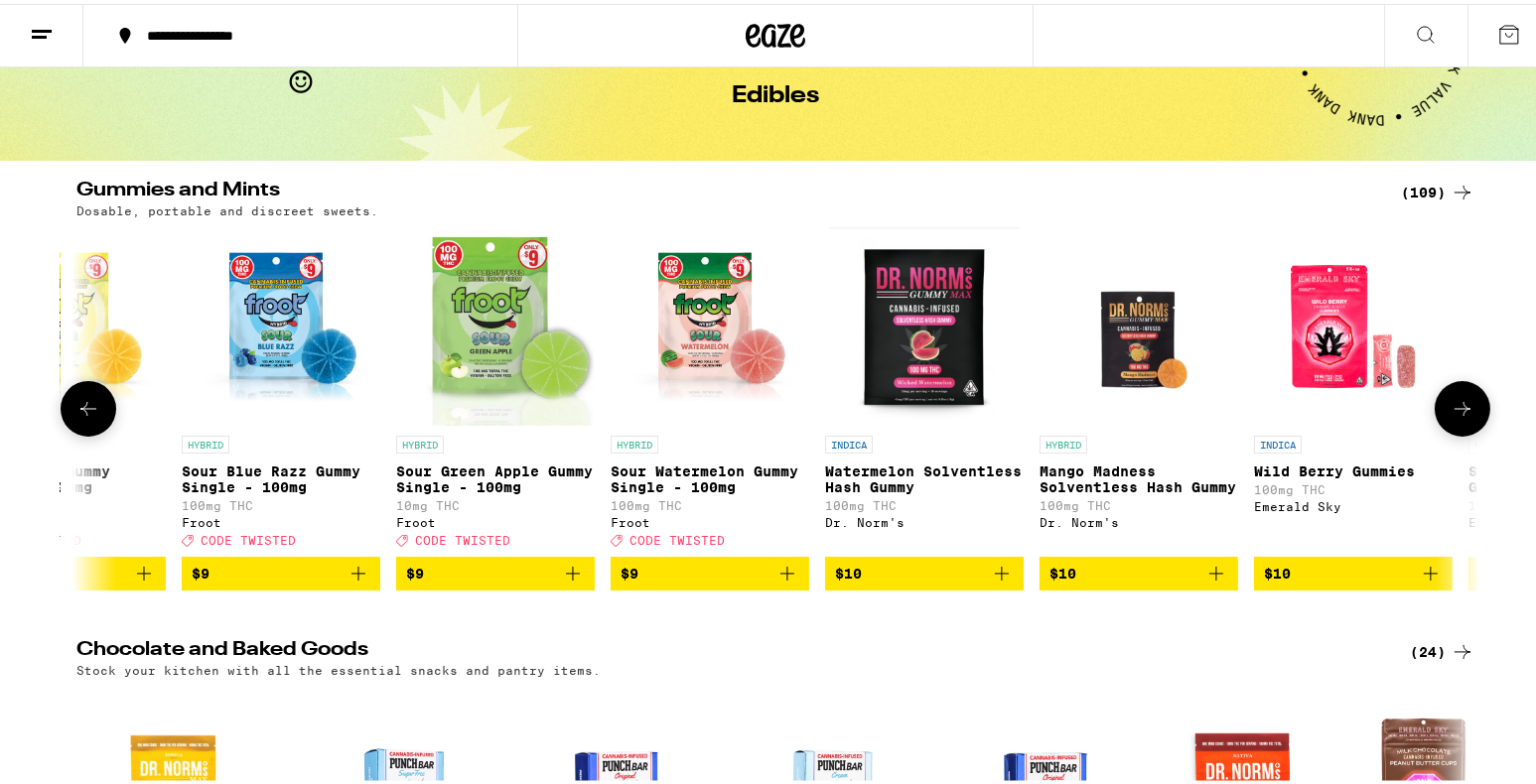 click 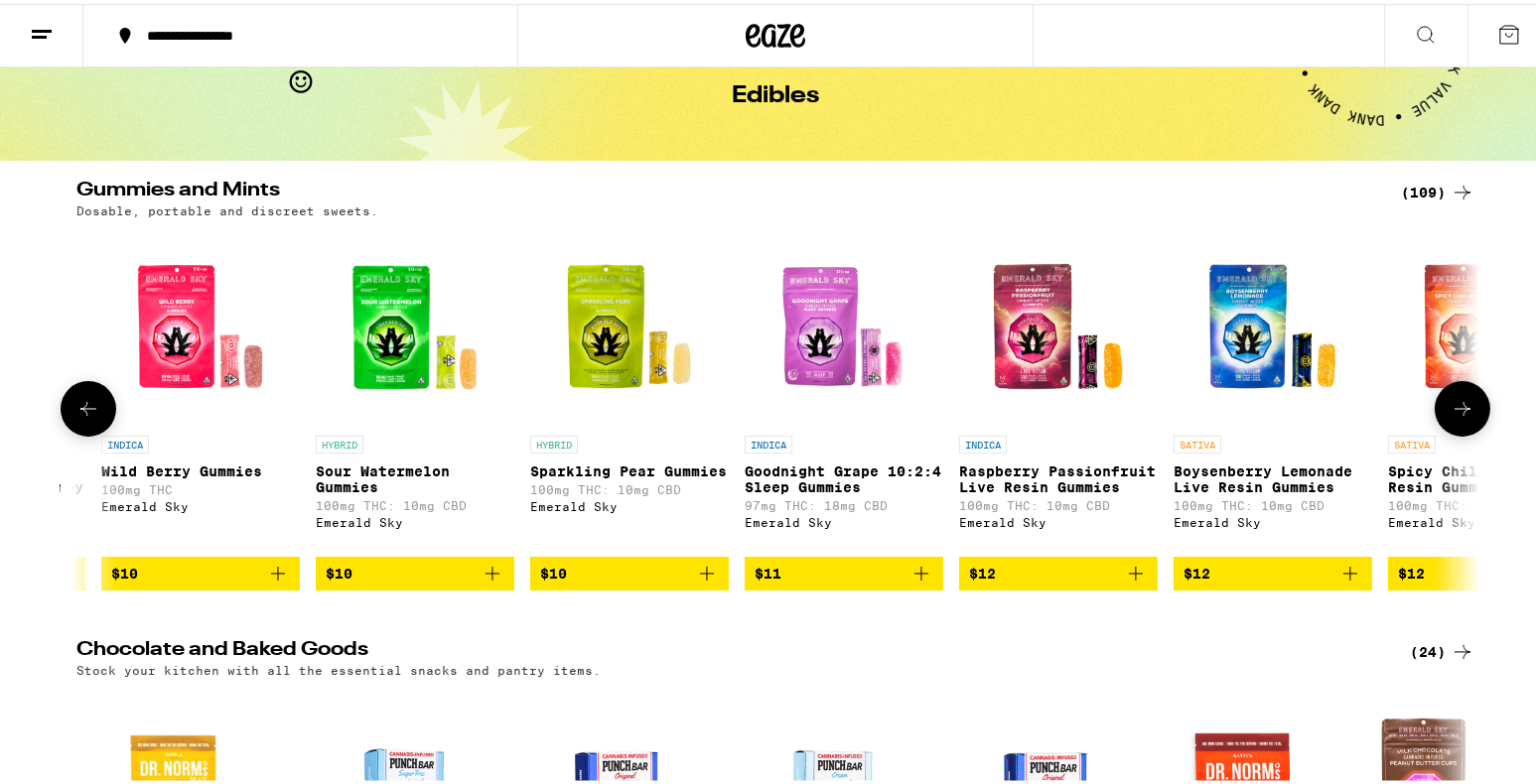 scroll, scrollTop: 0, scrollLeft: 2363, axis: horizontal 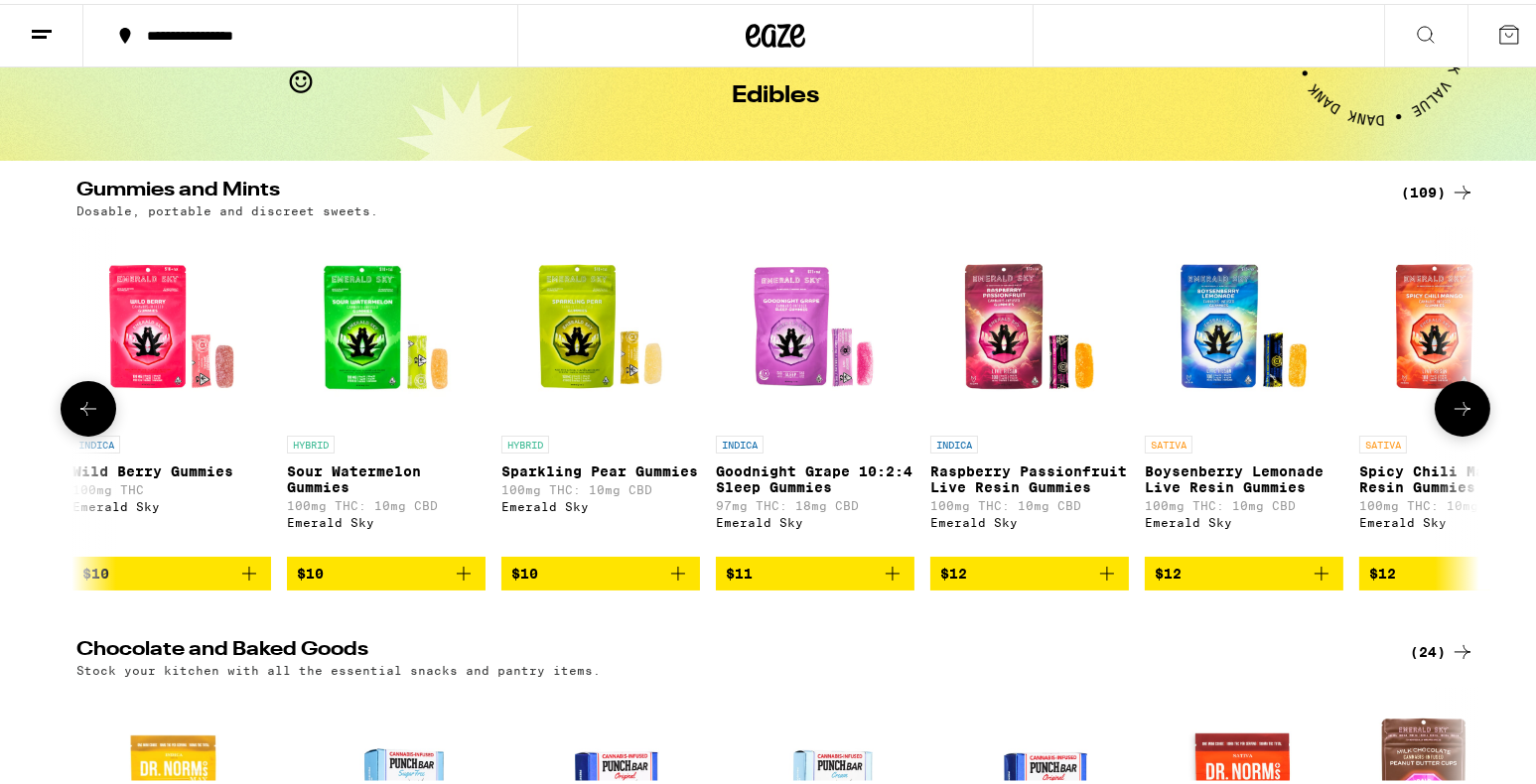 click at bounding box center (1463, 405) 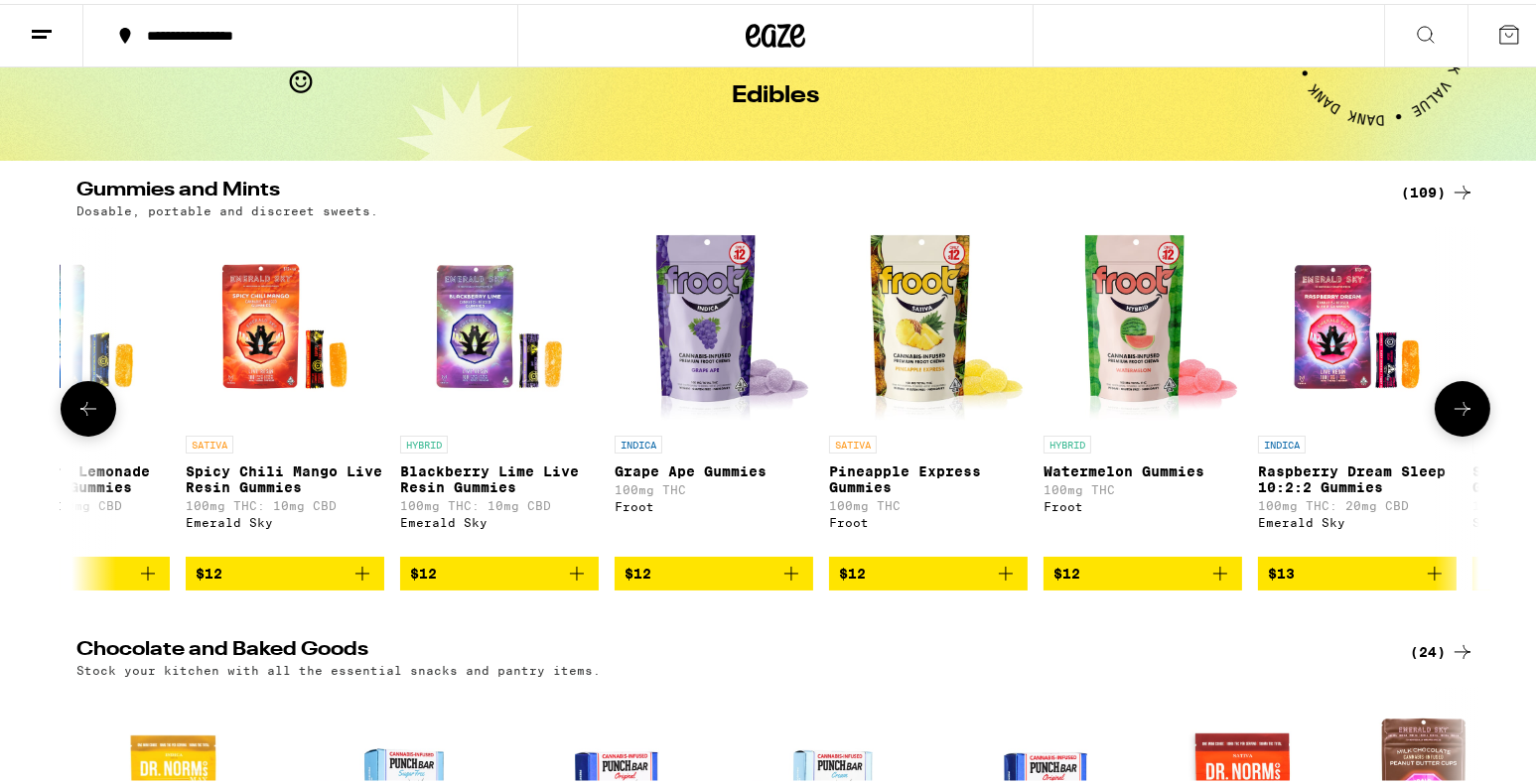 scroll, scrollTop: 0, scrollLeft: 3545, axis: horizontal 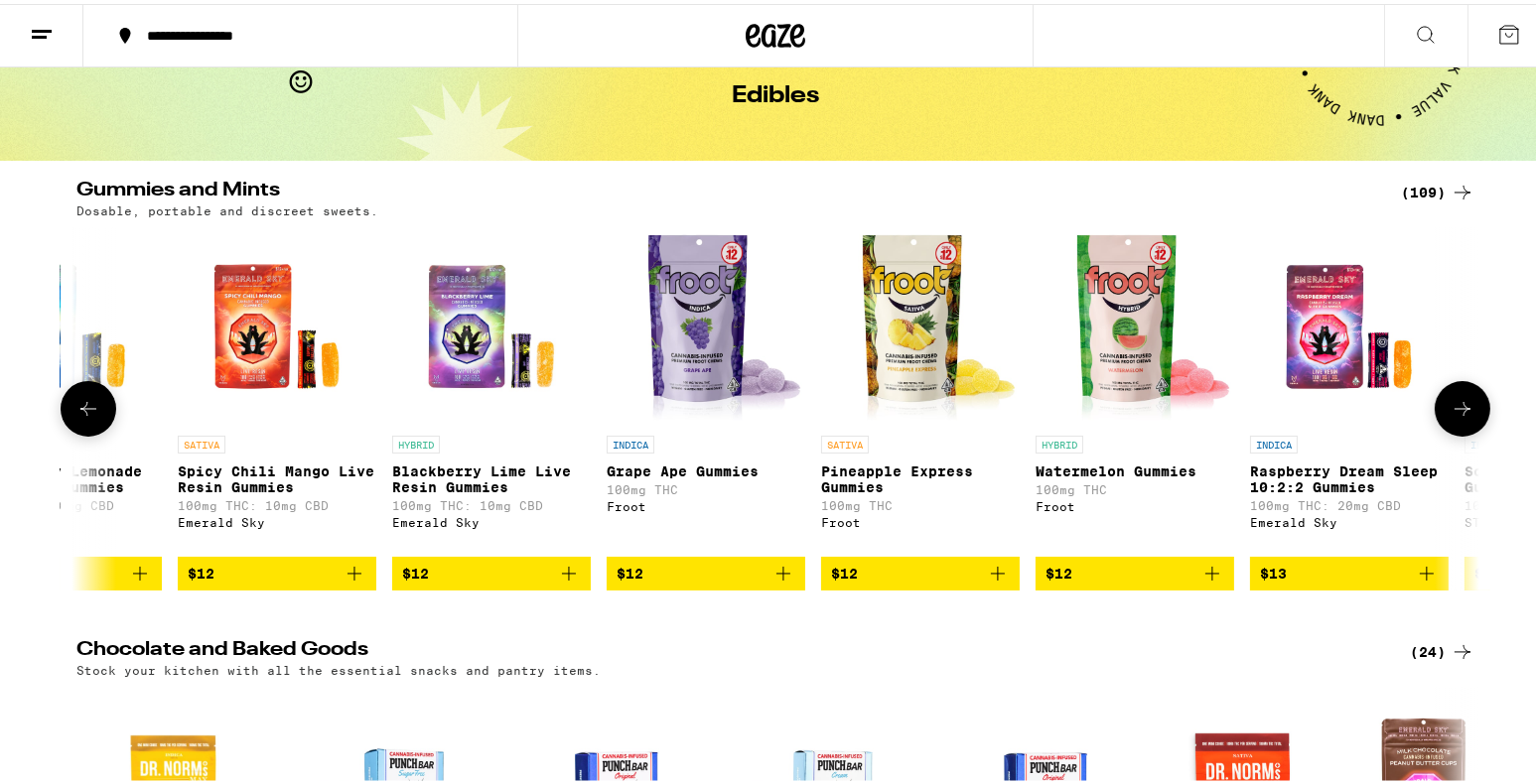 click 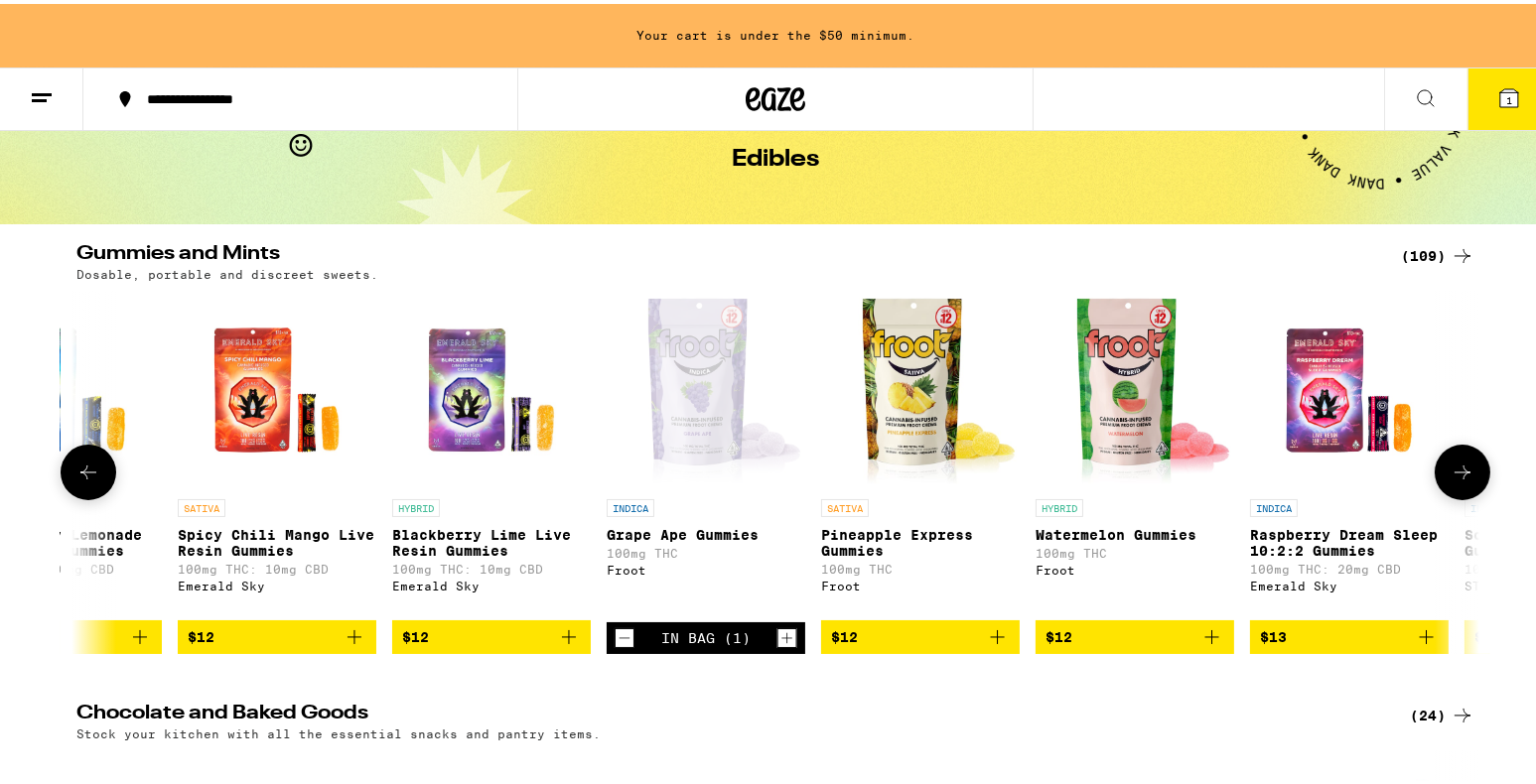 scroll, scrollTop: 163, scrollLeft: 0, axis: vertical 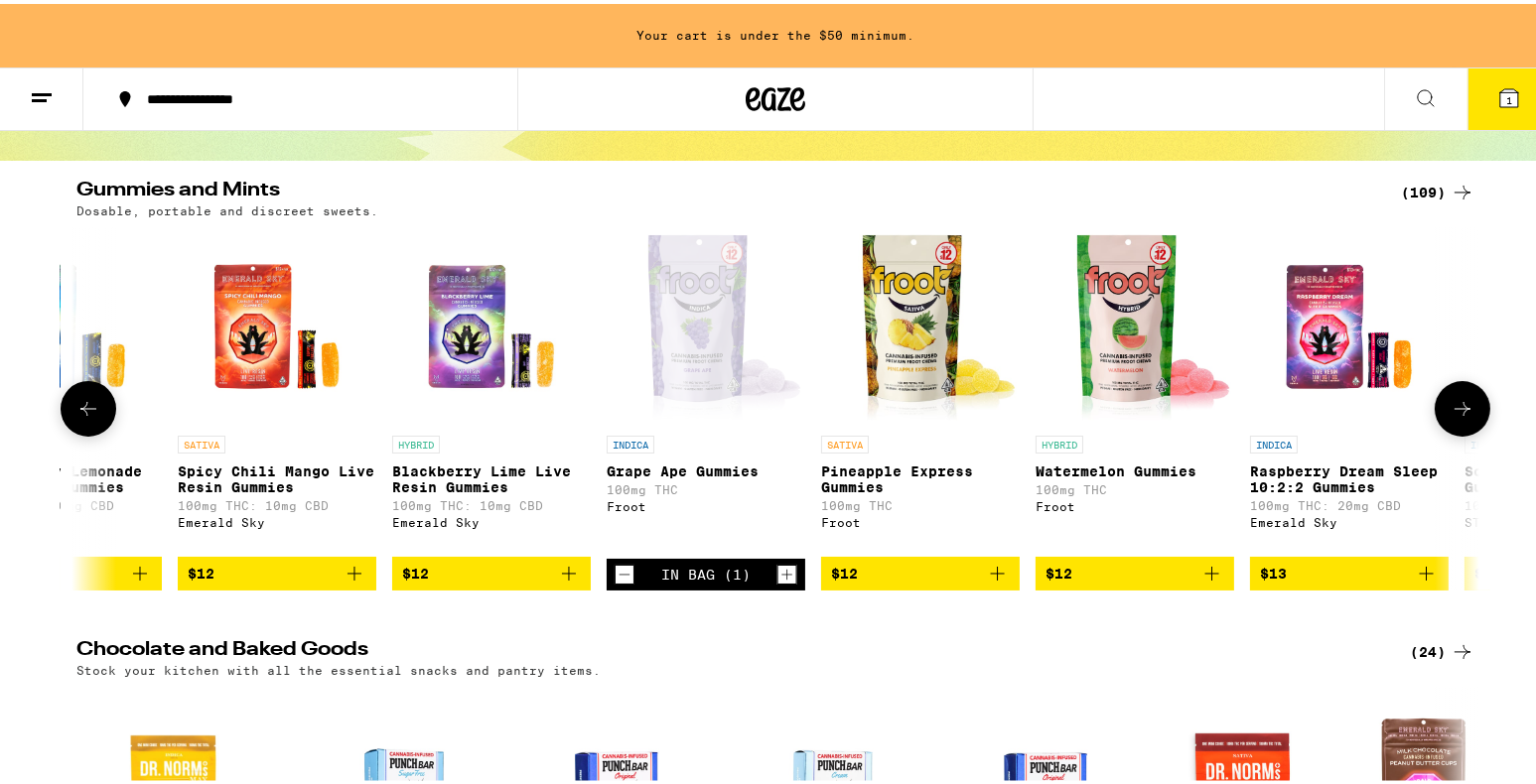 click 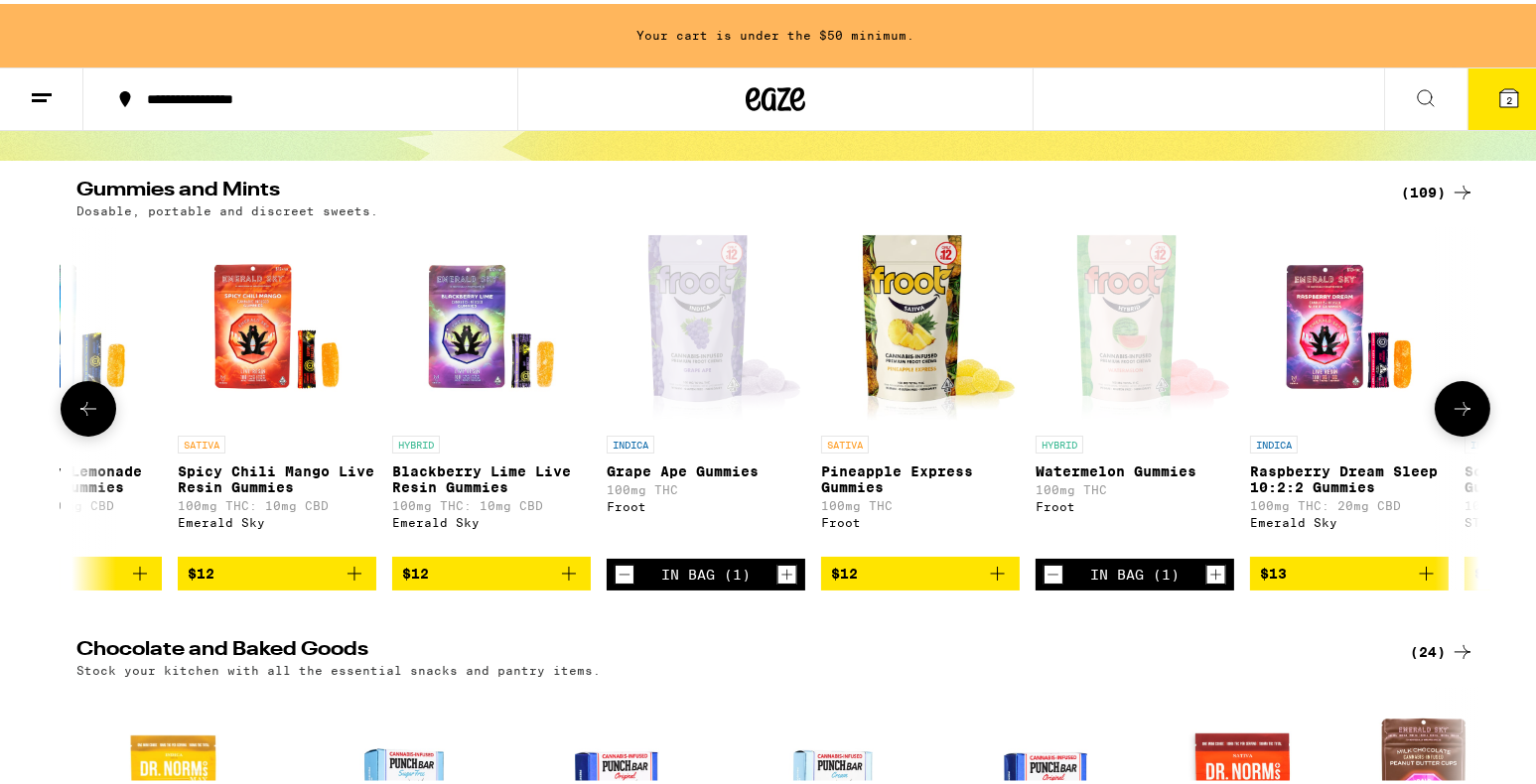 click 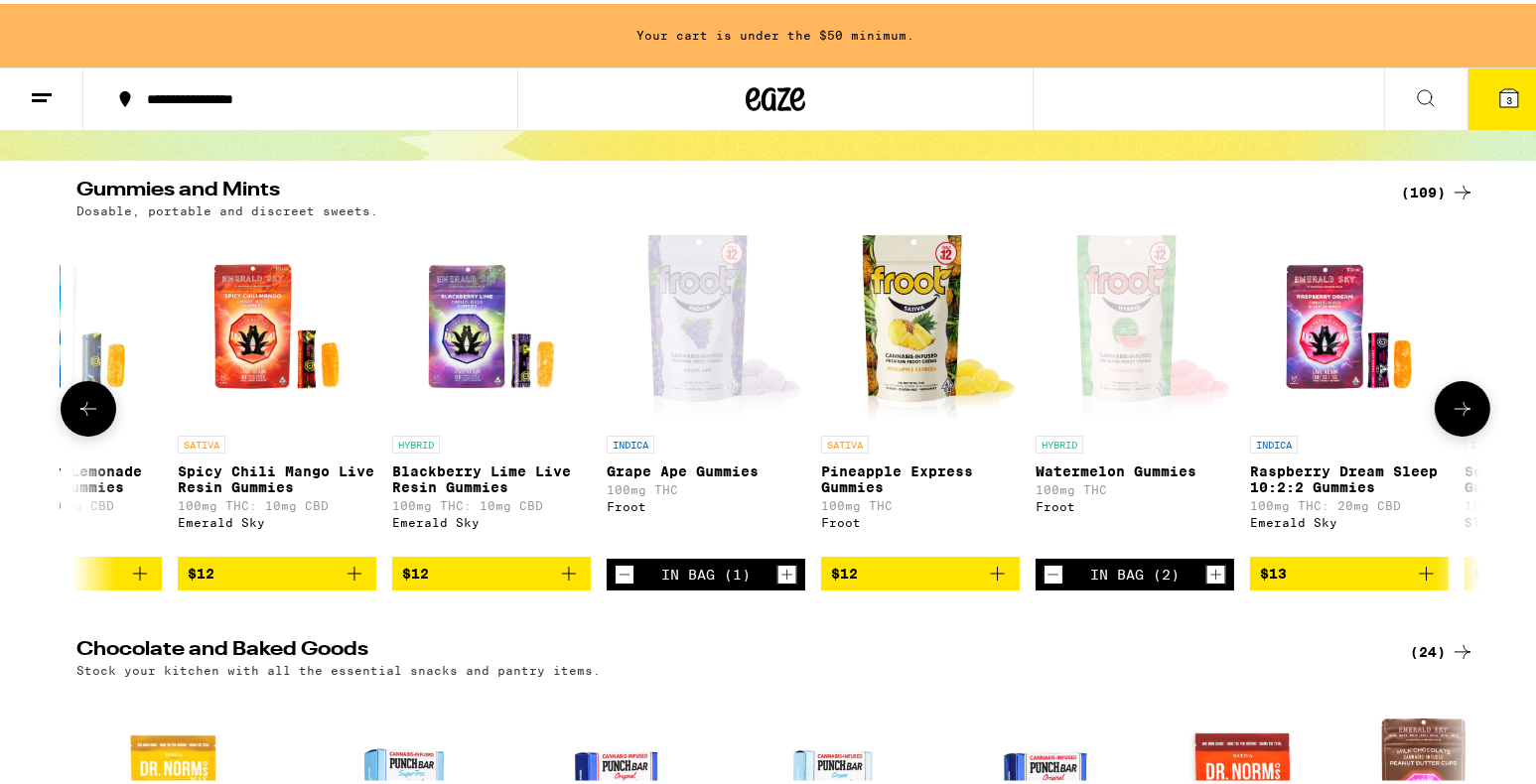 click 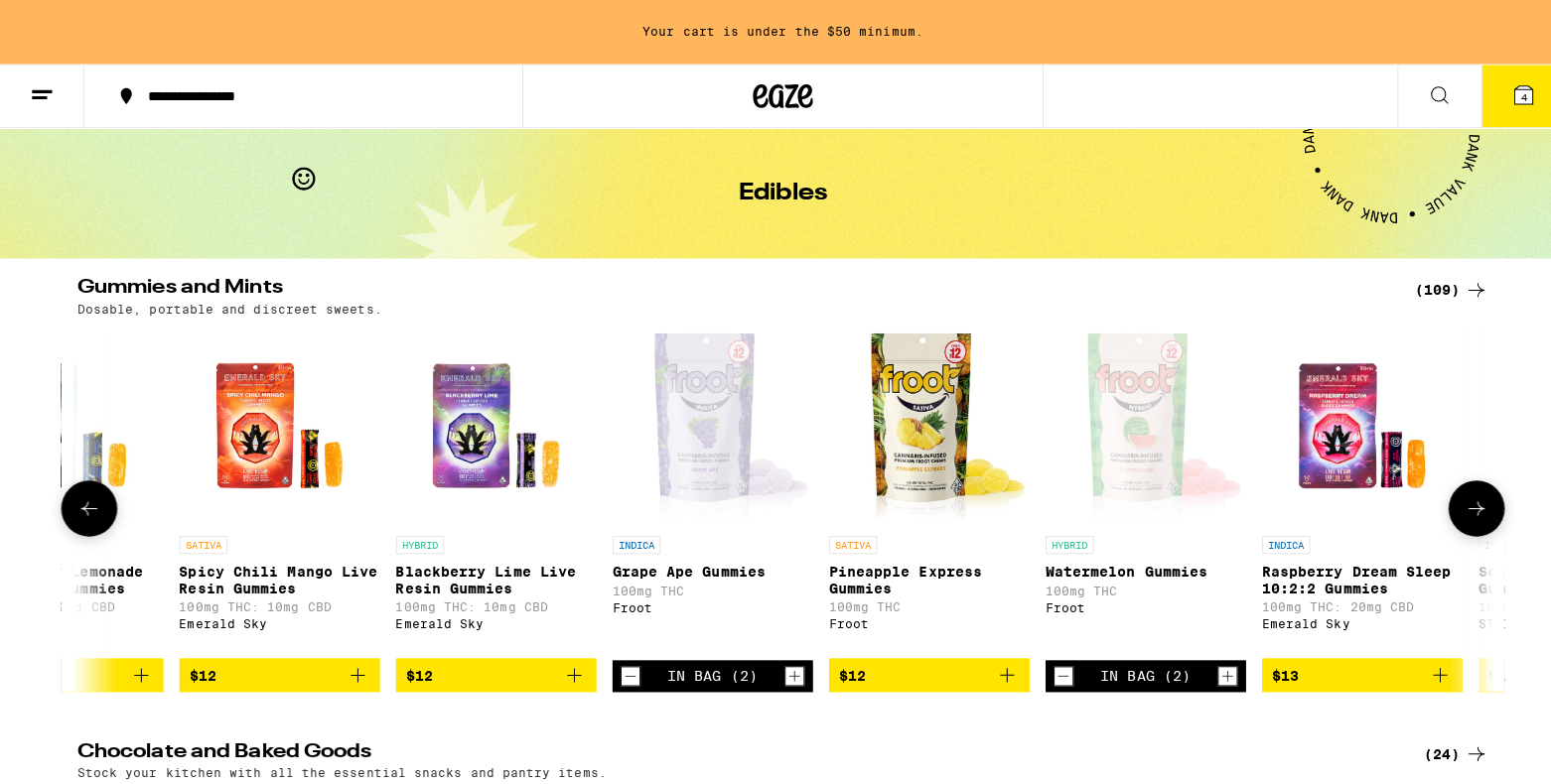 scroll, scrollTop: 0, scrollLeft: 0, axis: both 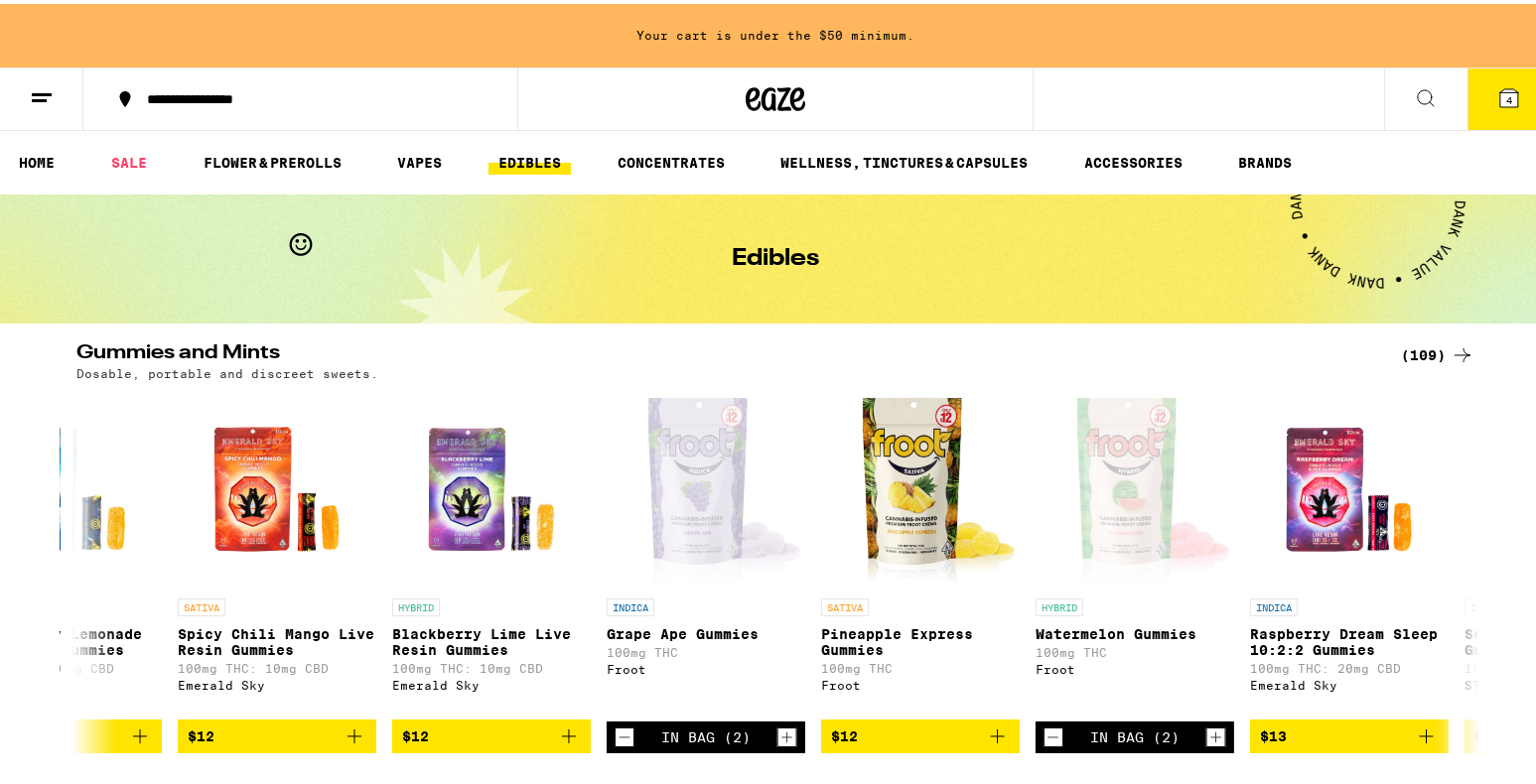 click 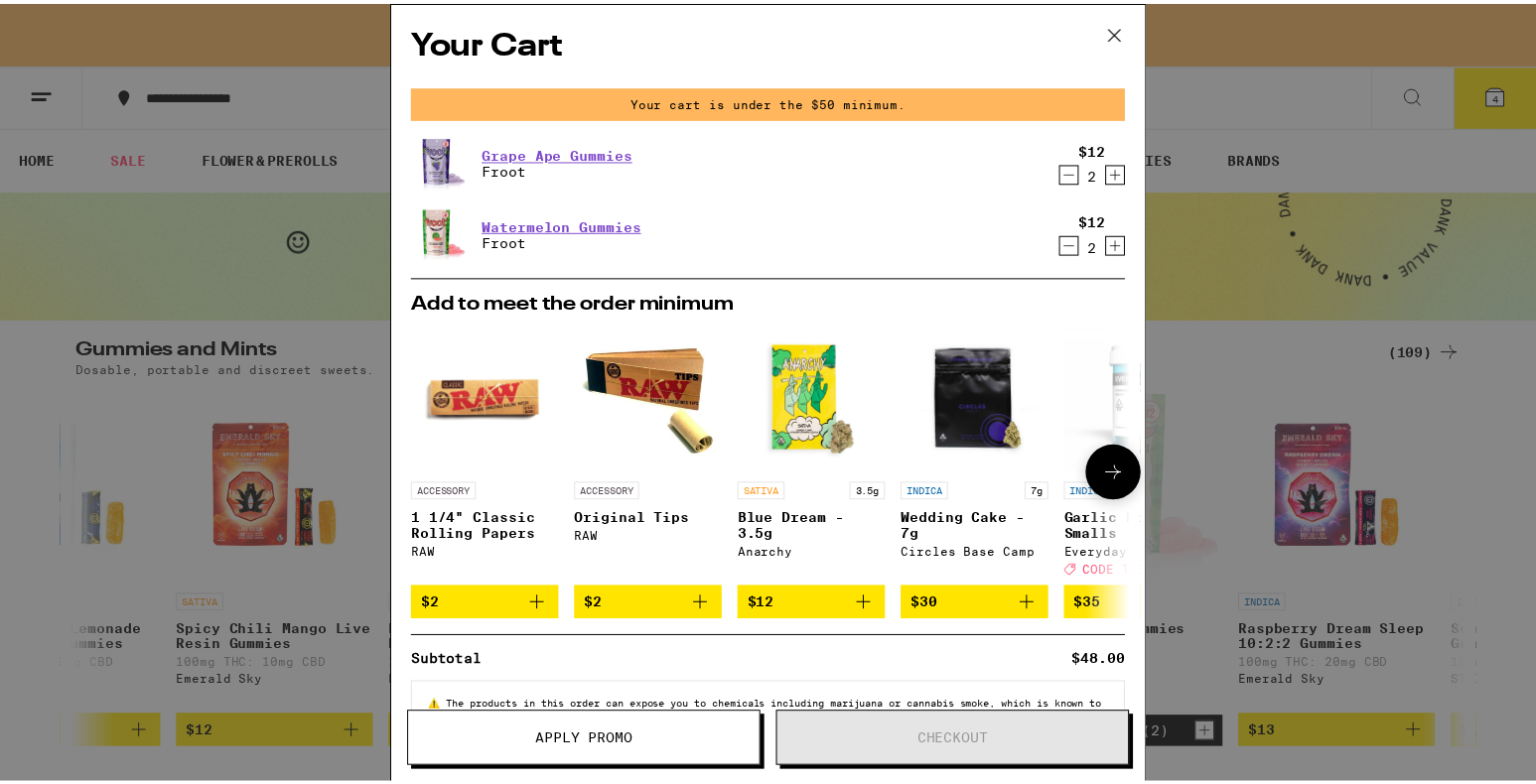 scroll, scrollTop: 76, scrollLeft: 0, axis: vertical 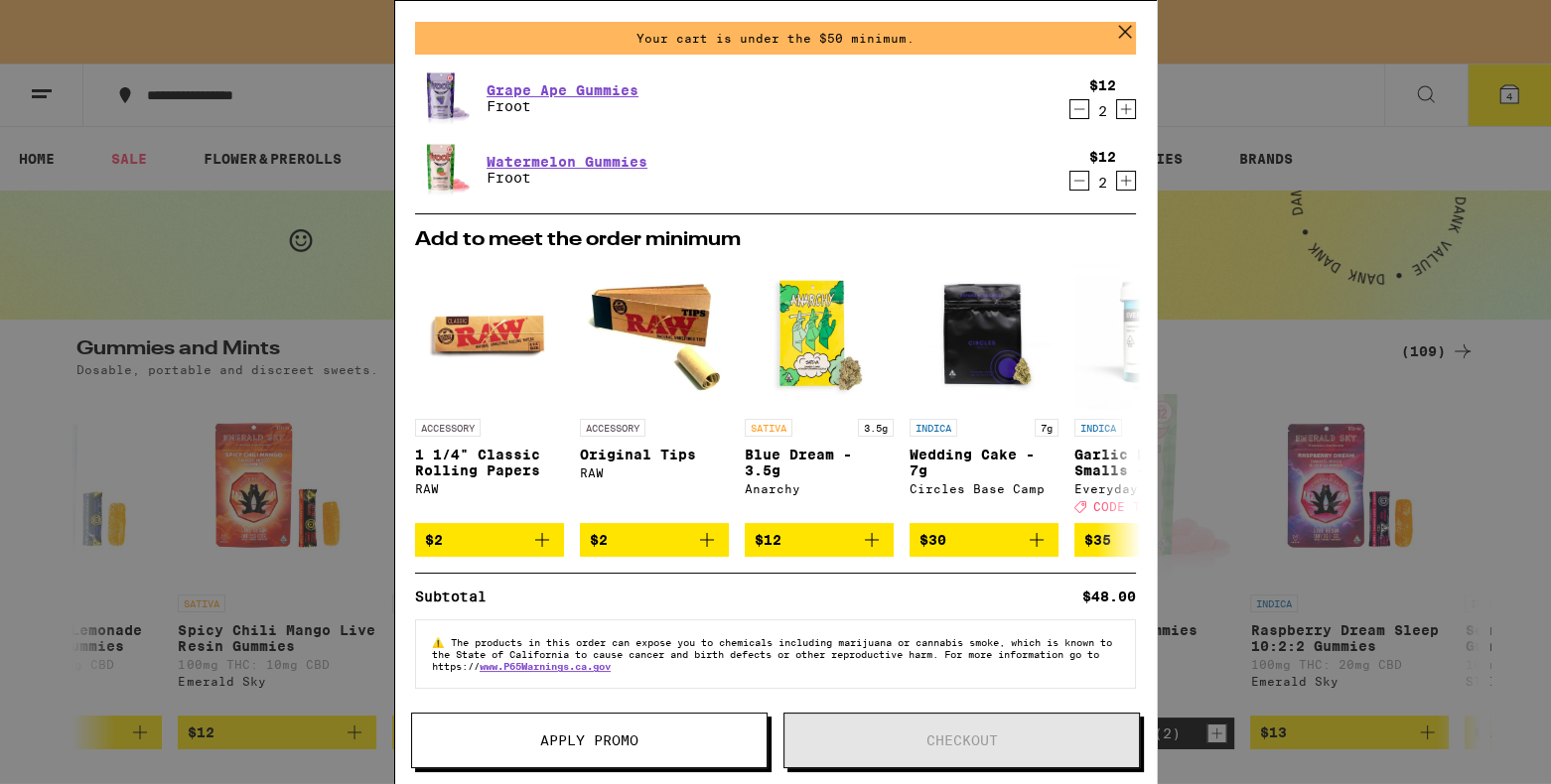 drag, startPoint x: 1130, startPoint y: 29, endPoint x: 1135, endPoint y: 133, distance: 104.12012 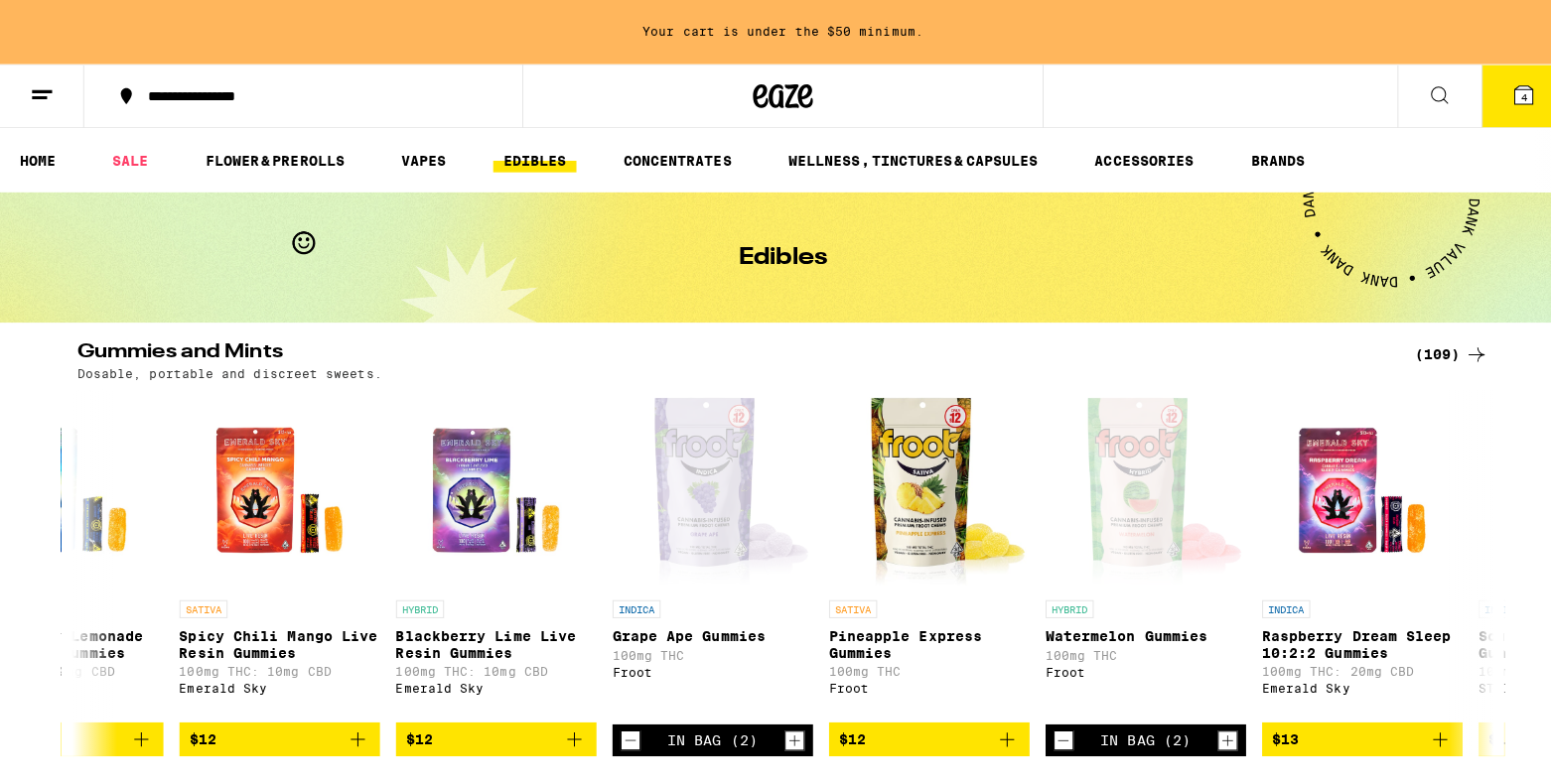 scroll, scrollTop: 0, scrollLeft: 0, axis: both 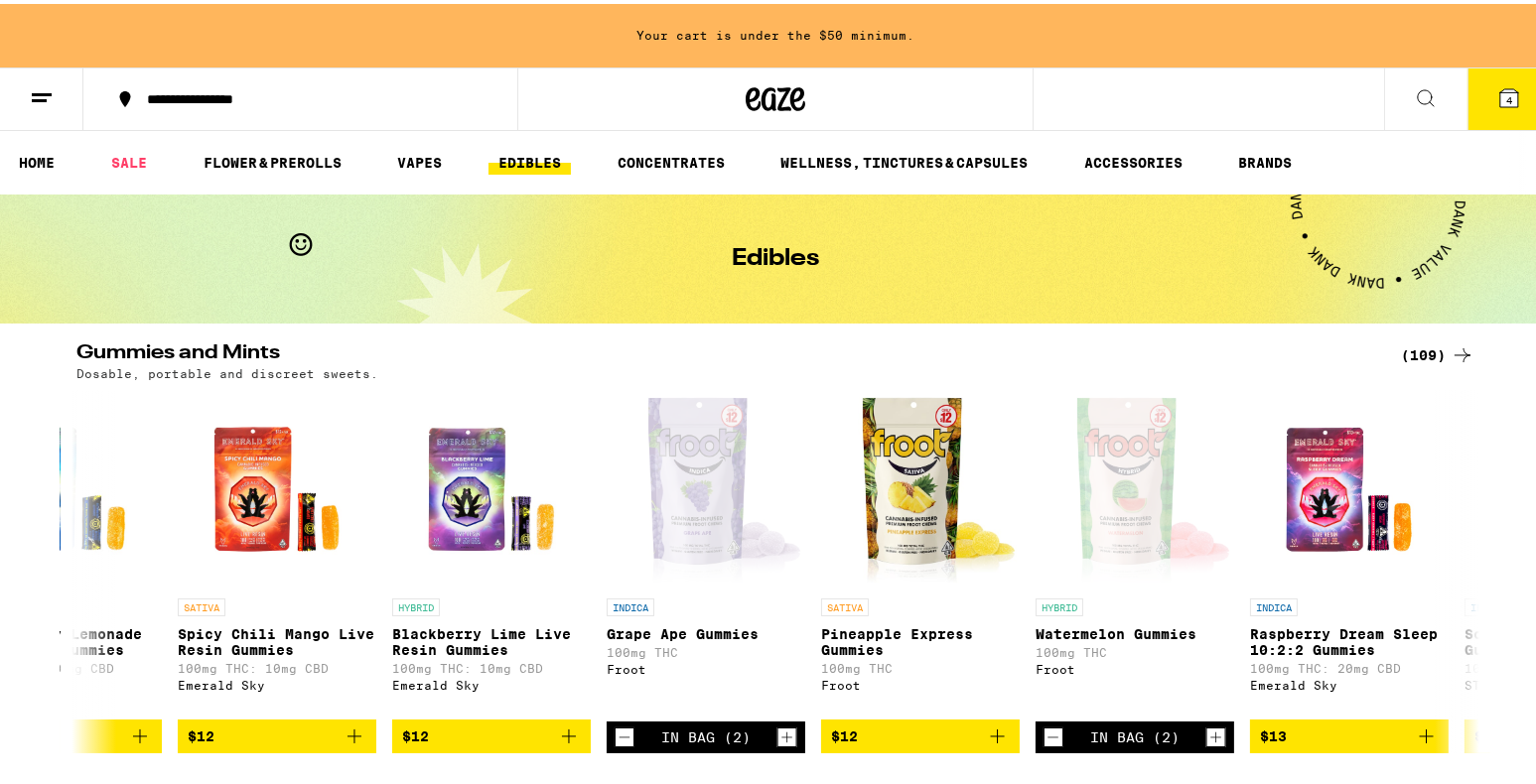 click 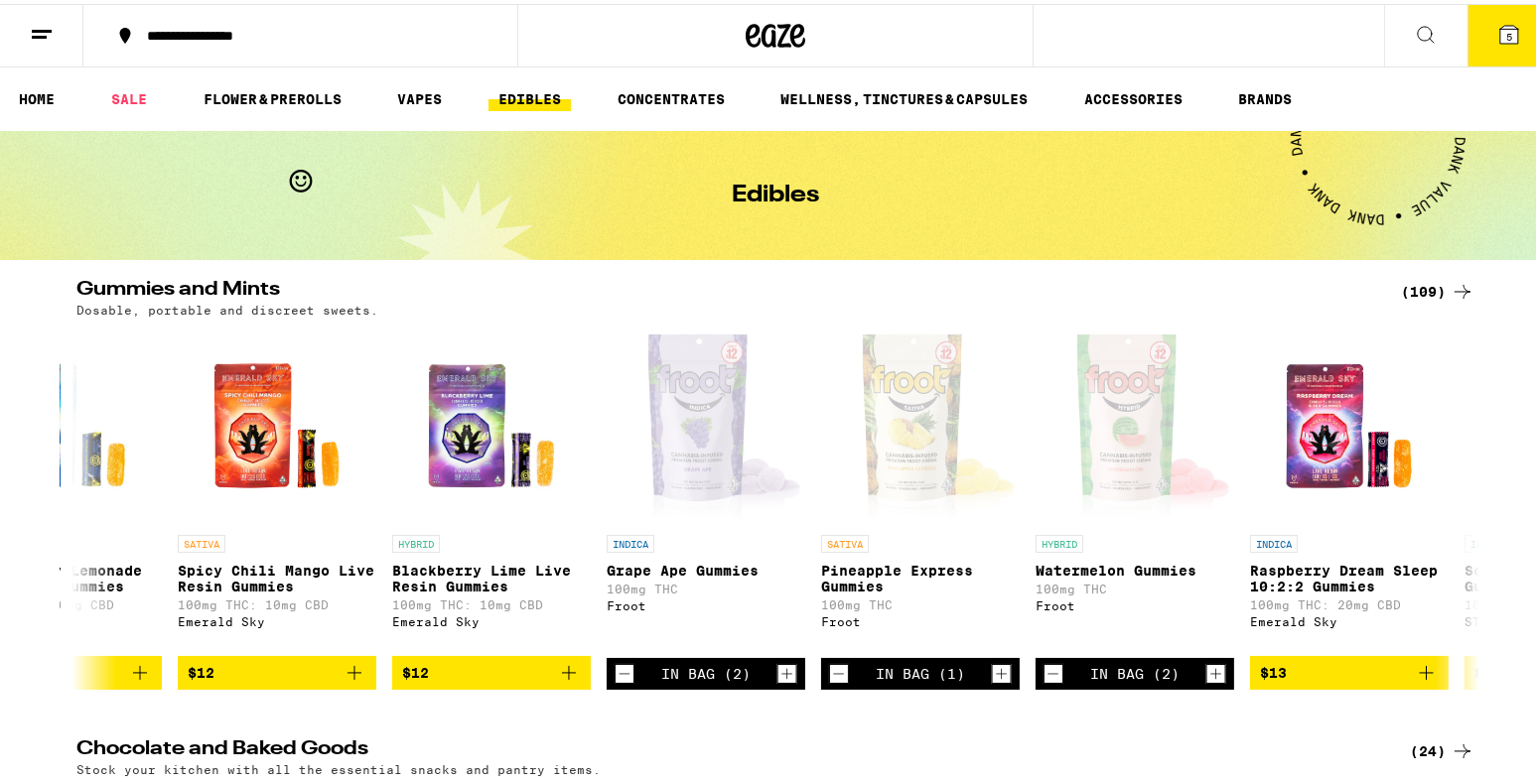 click 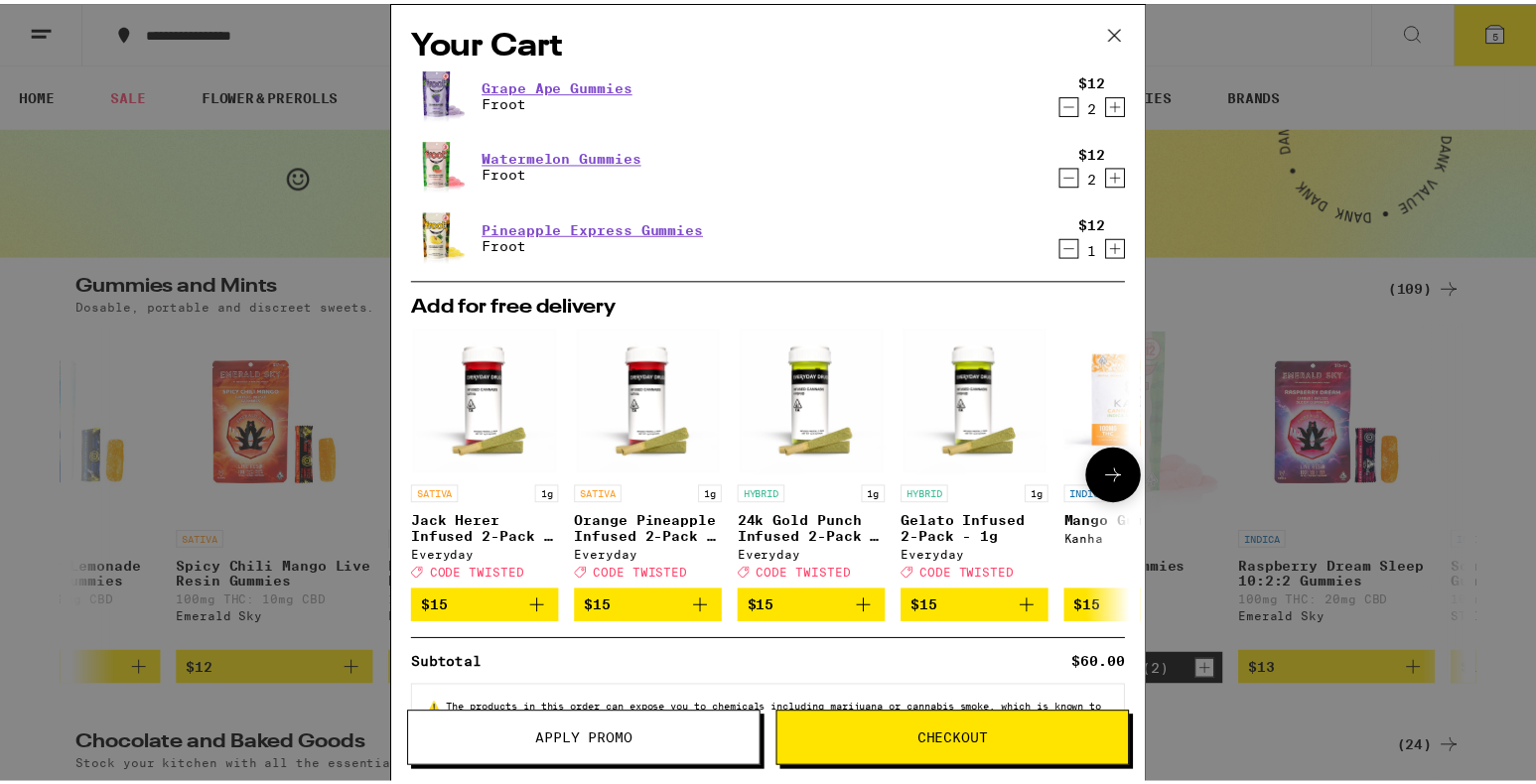 scroll, scrollTop: 79, scrollLeft: 0, axis: vertical 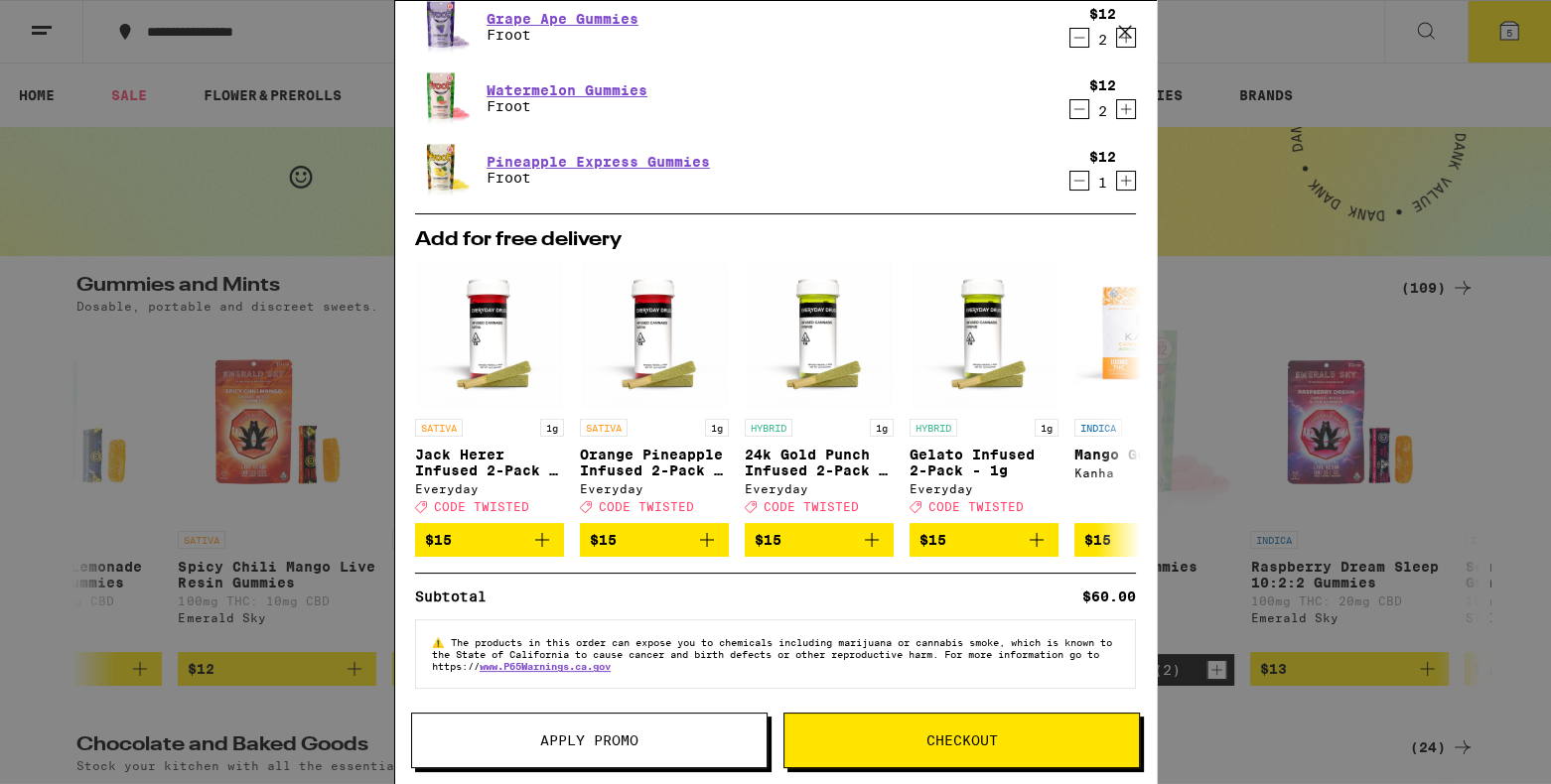 click on "Checkout" at bounding box center (962, 740) 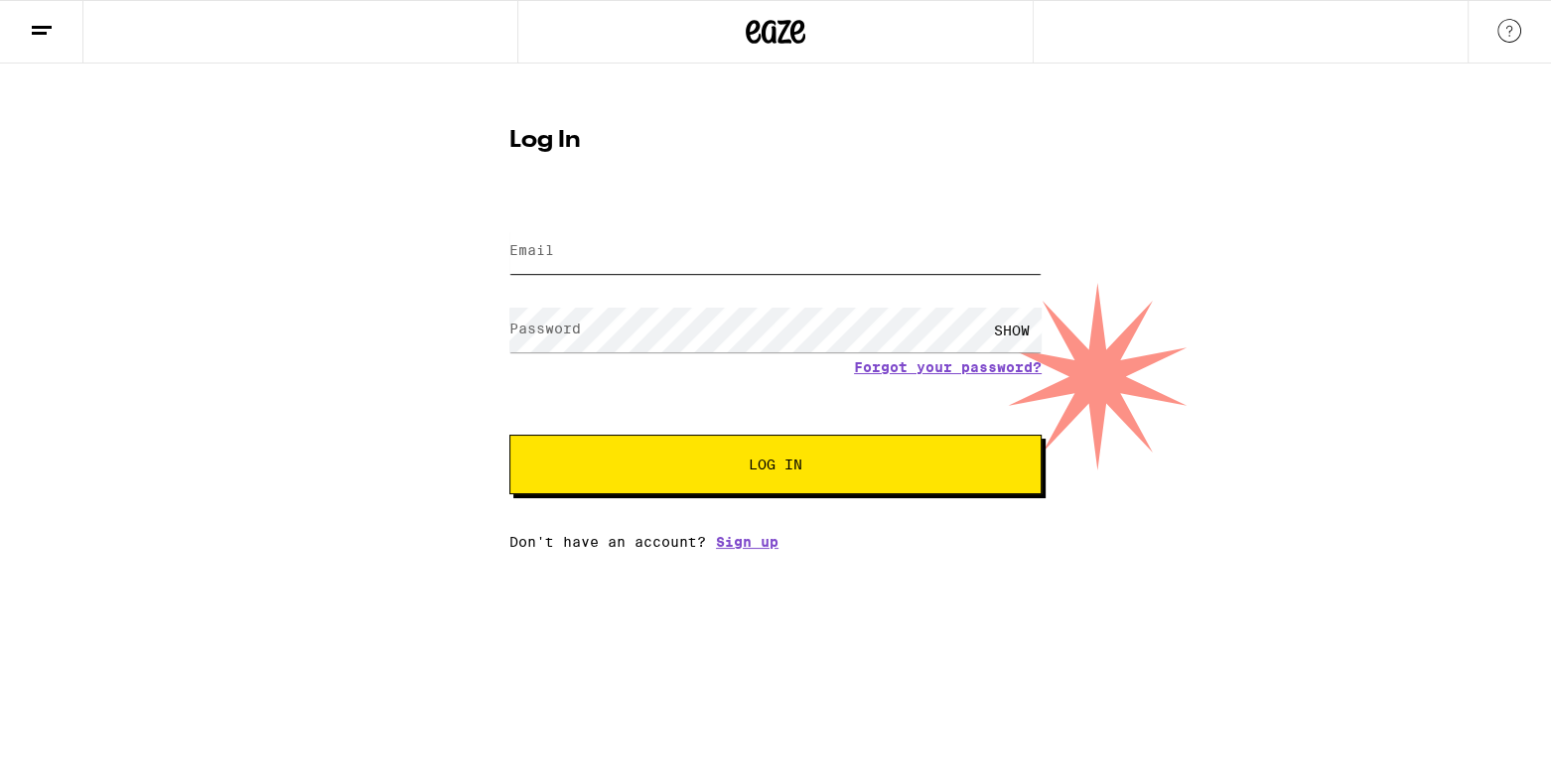 click on "Email" at bounding box center [776, 251] 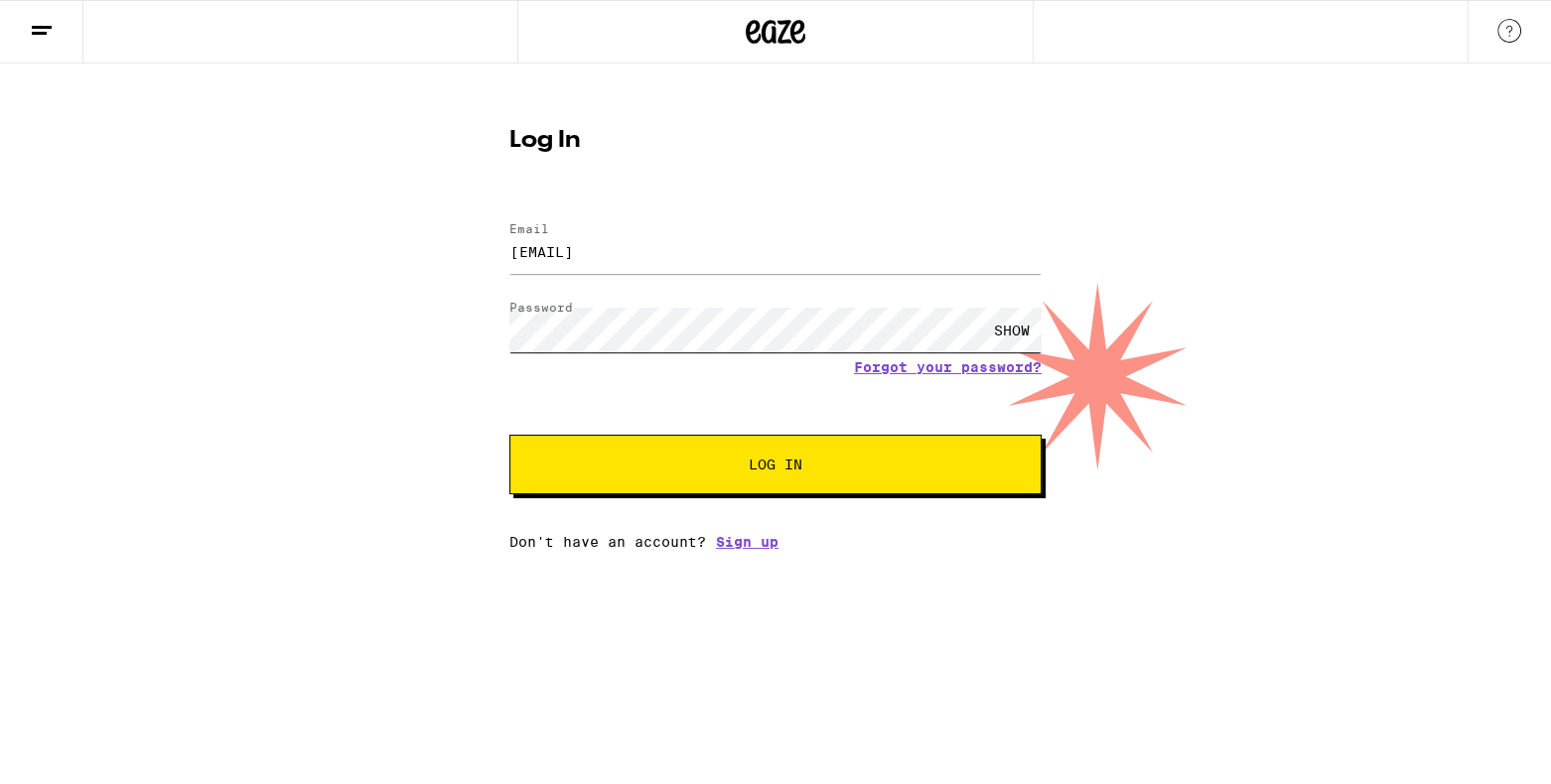click on "Log In" at bounding box center [776, 464] 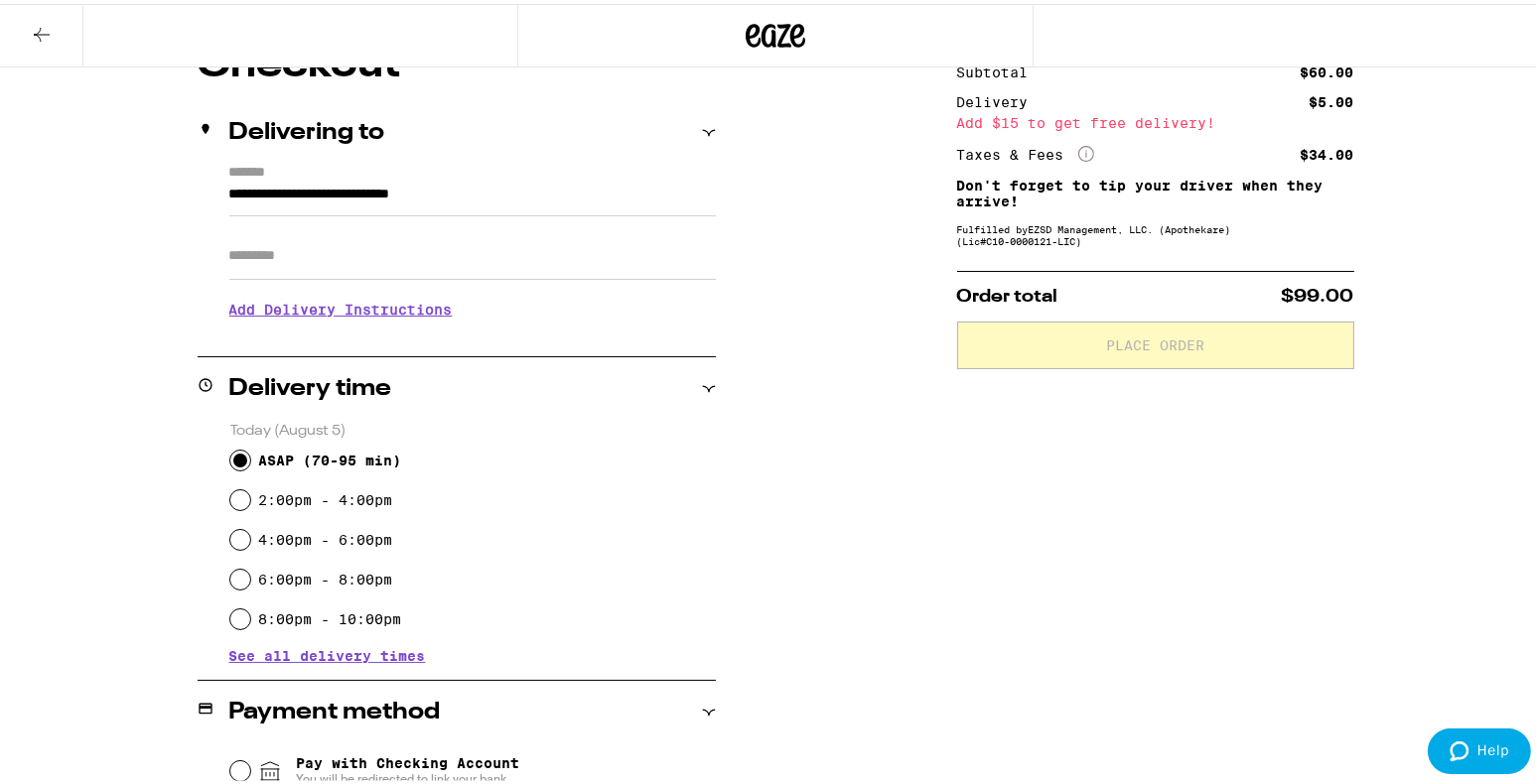 scroll, scrollTop: 298, scrollLeft: 0, axis: vertical 